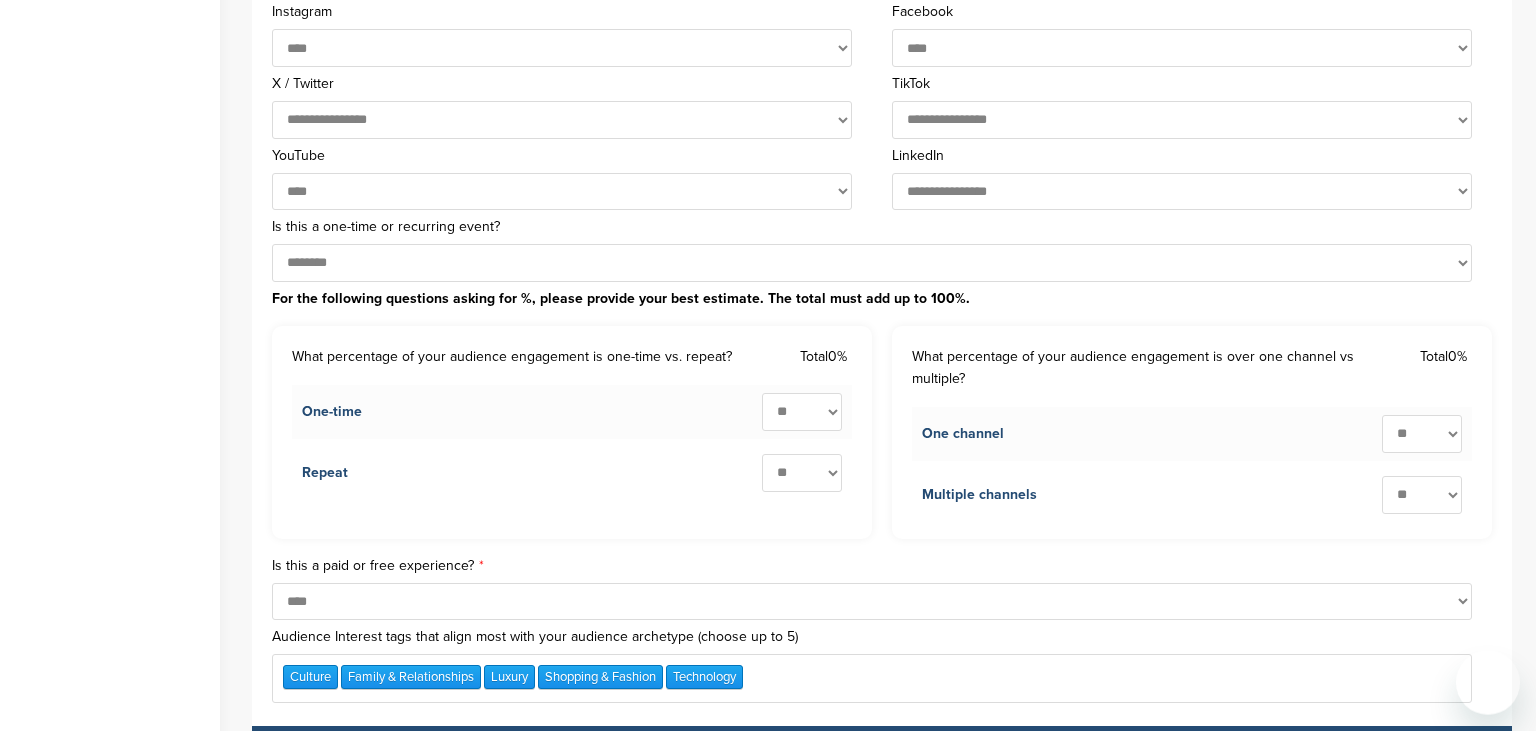 scroll, scrollTop: 1214, scrollLeft: 0, axis: vertical 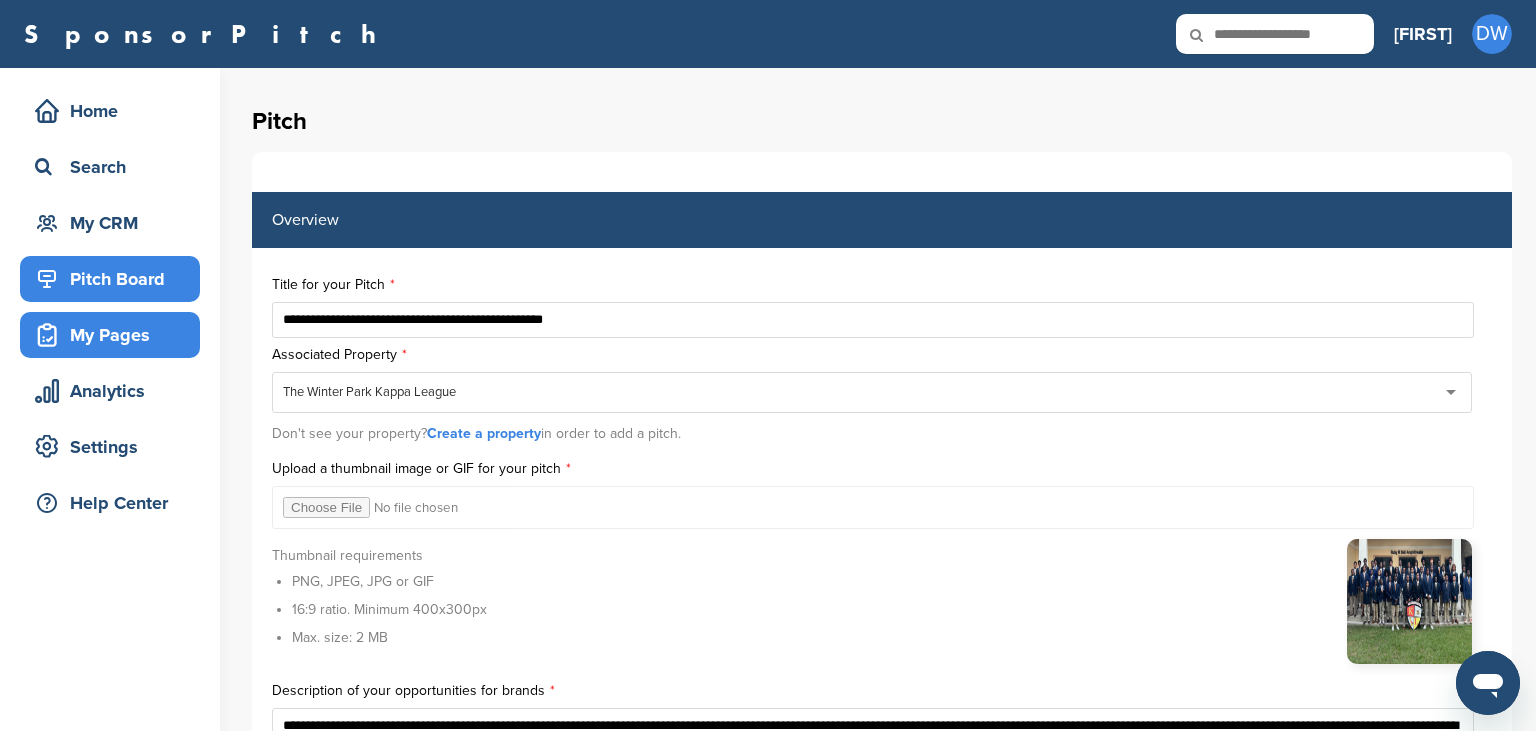 click on "Pitch Board" at bounding box center [115, 279] 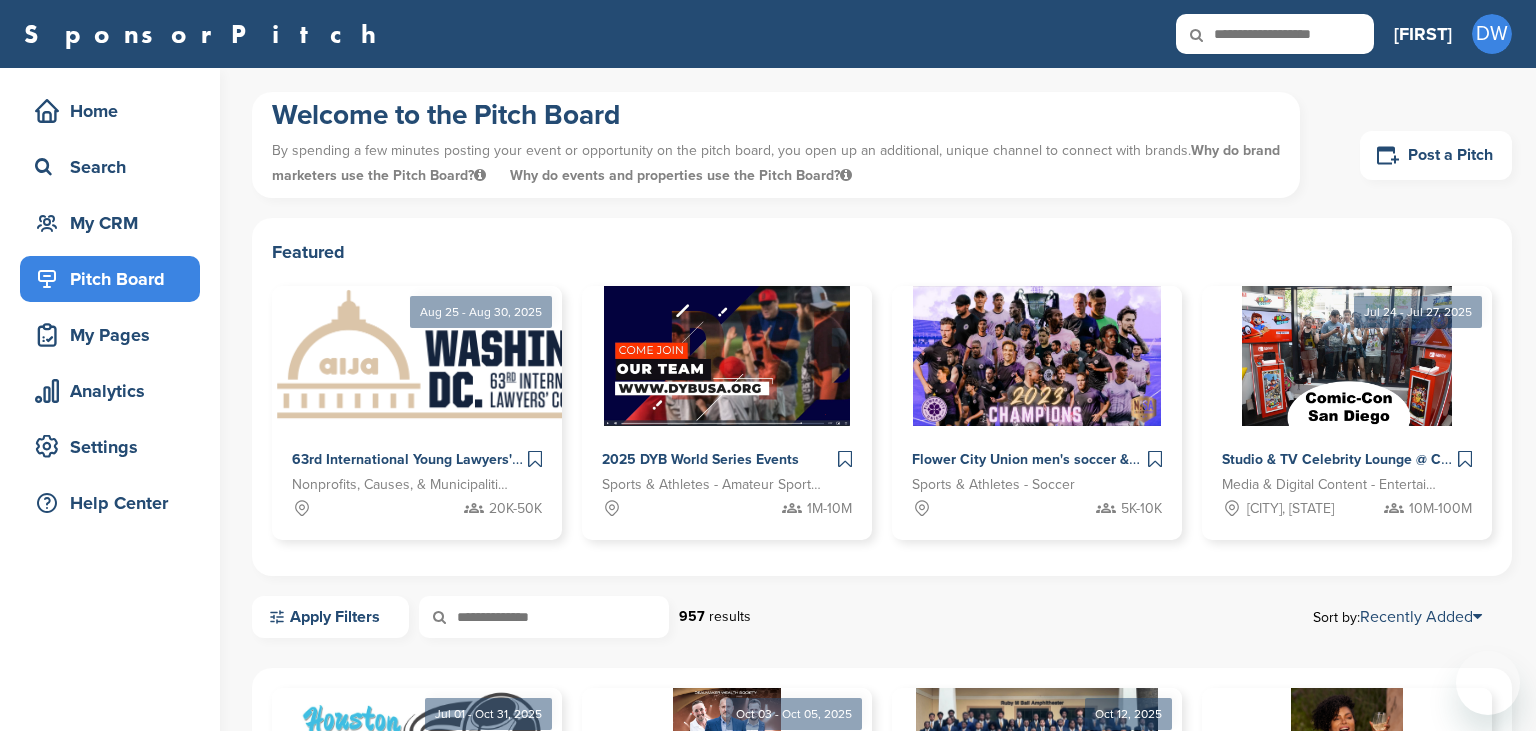 scroll, scrollTop: 0, scrollLeft: 0, axis: both 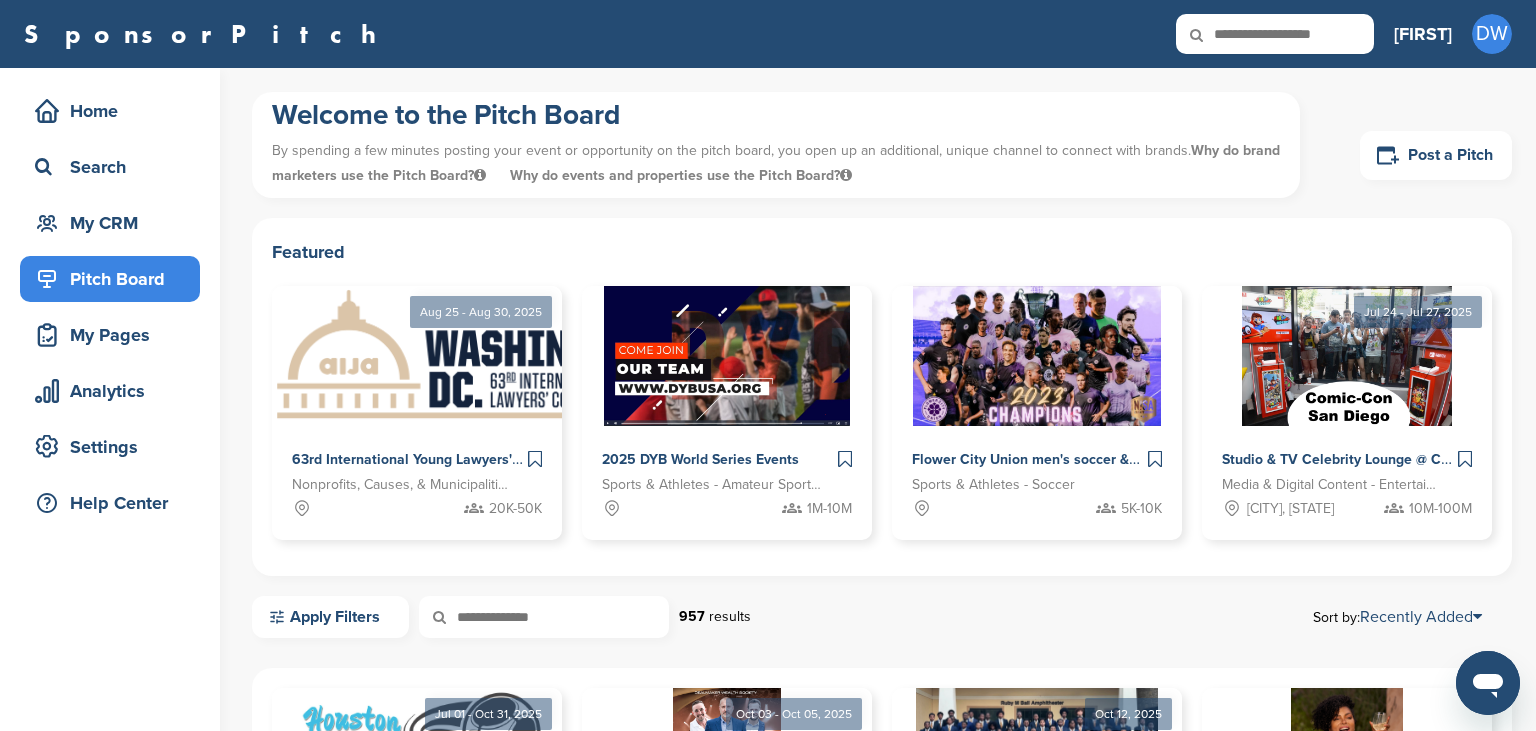 click on "[NAME]" at bounding box center [1423, 34] 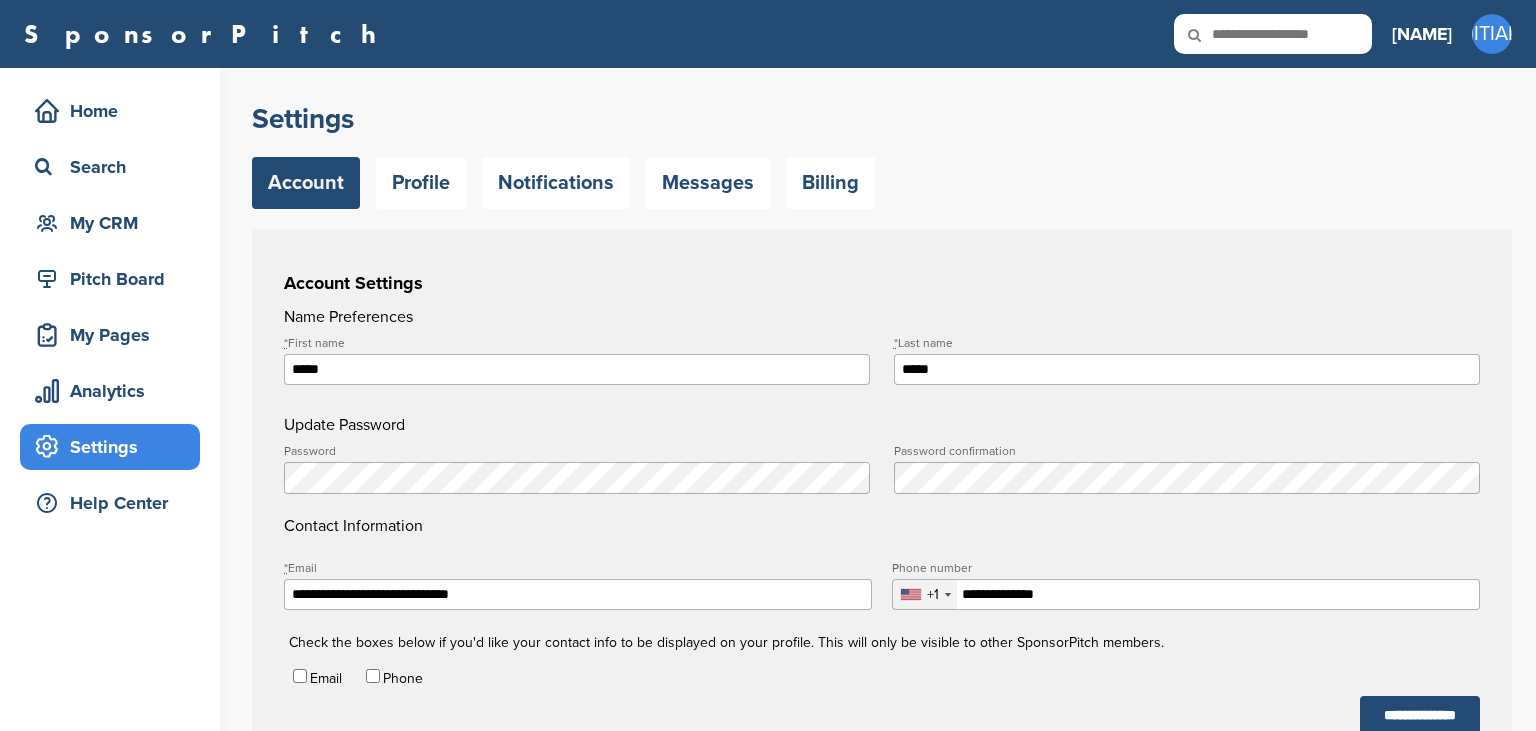 scroll, scrollTop: 0, scrollLeft: 0, axis: both 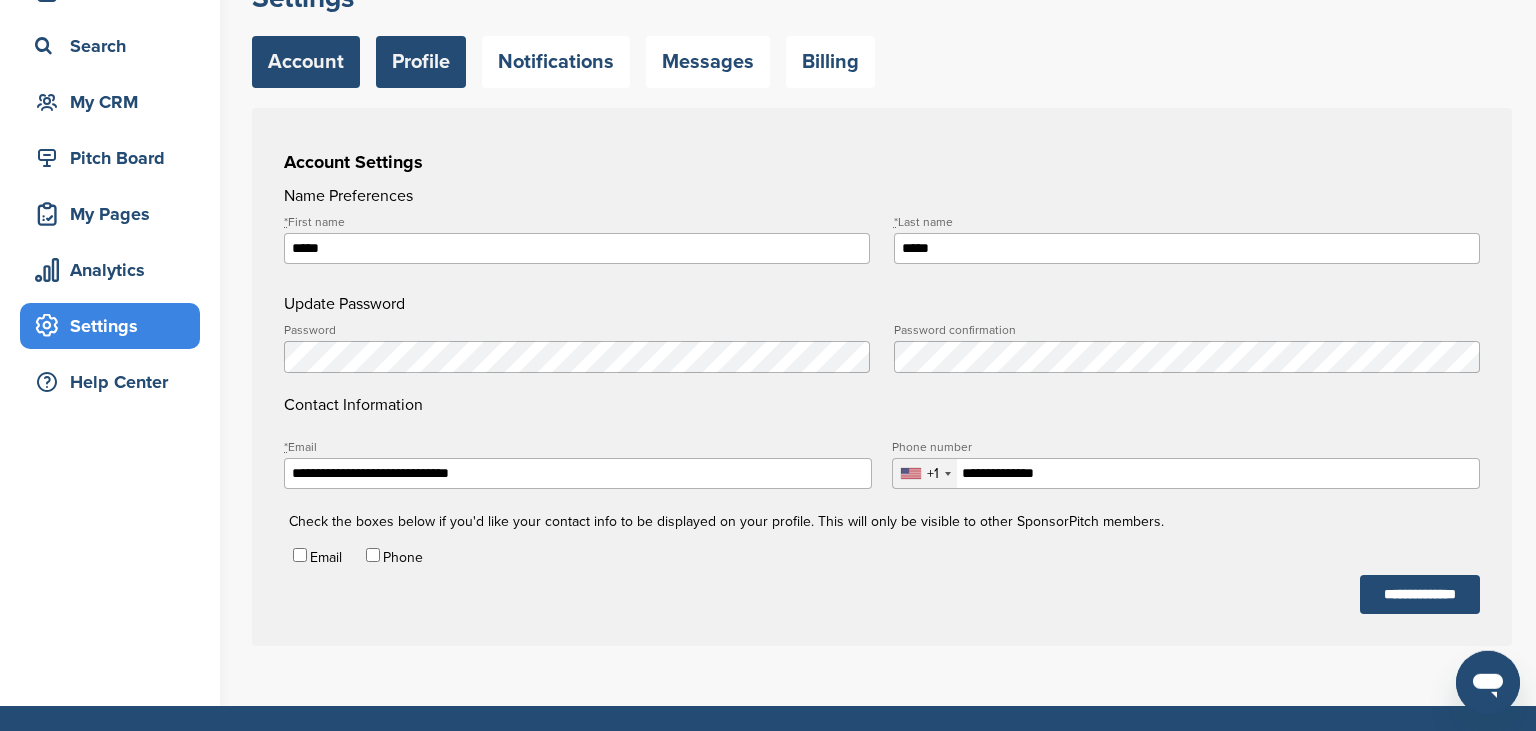 click on "Profile" at bounding box center (421, 62) 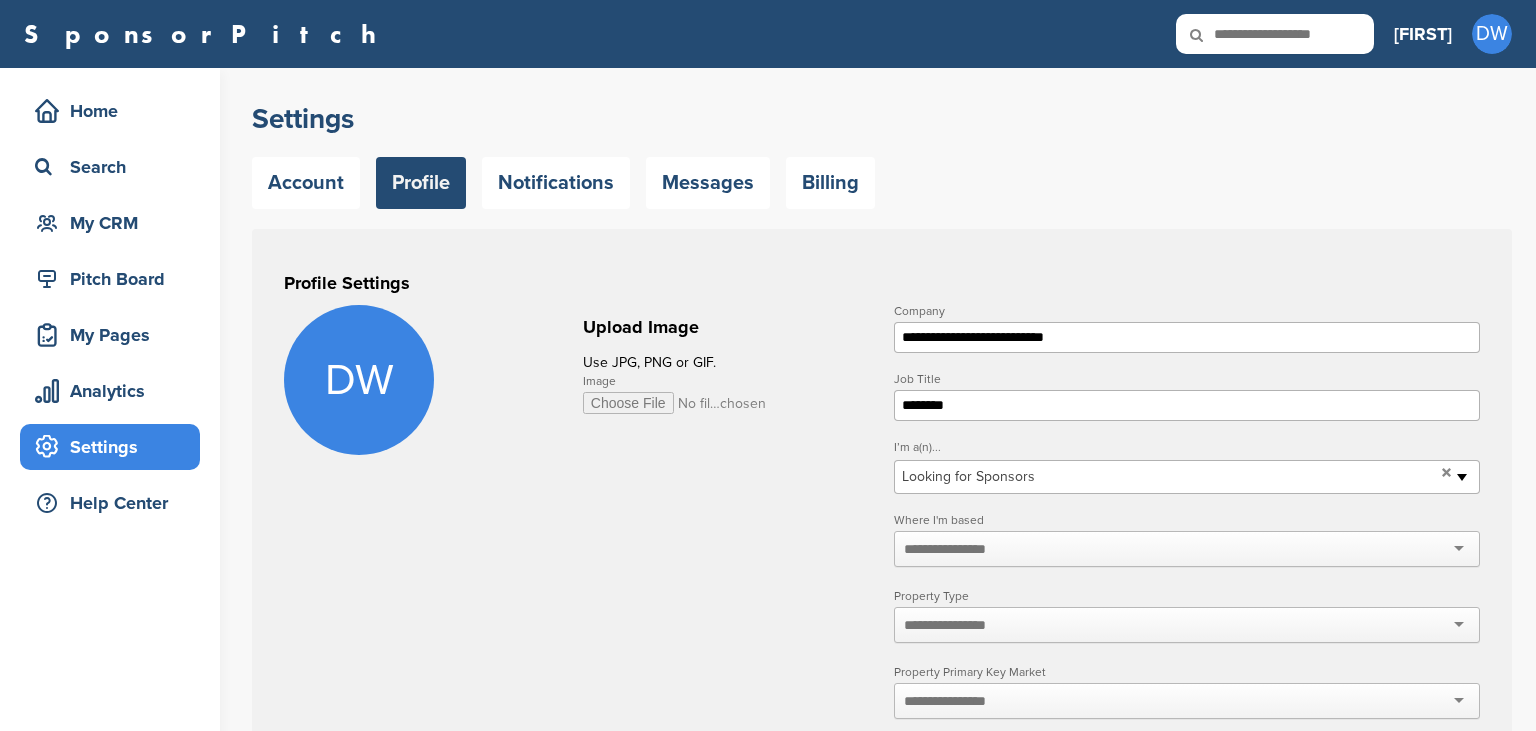 scroll, scrollTop: 0, scrollLeft: 0, axis: both 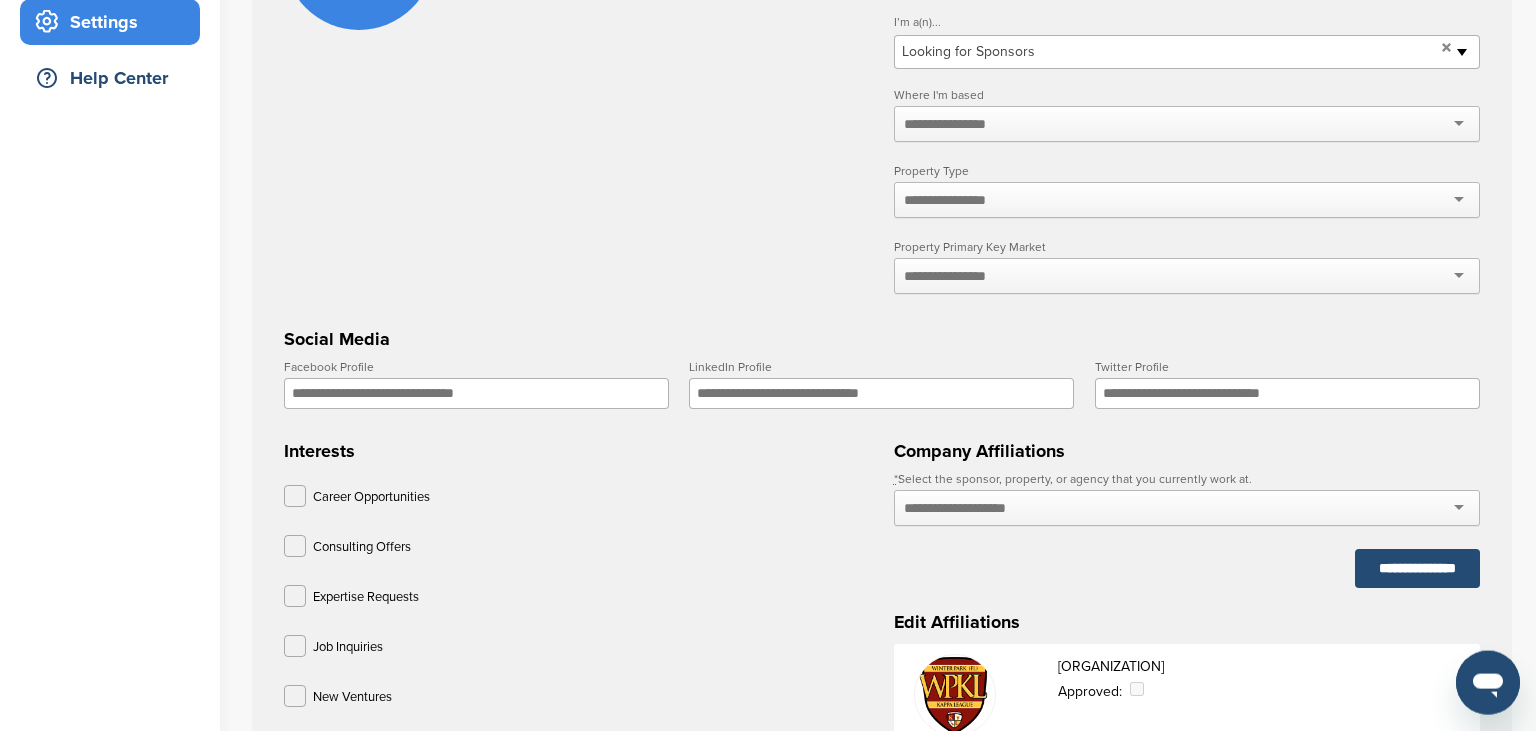click at bounding box center (1187, 124) 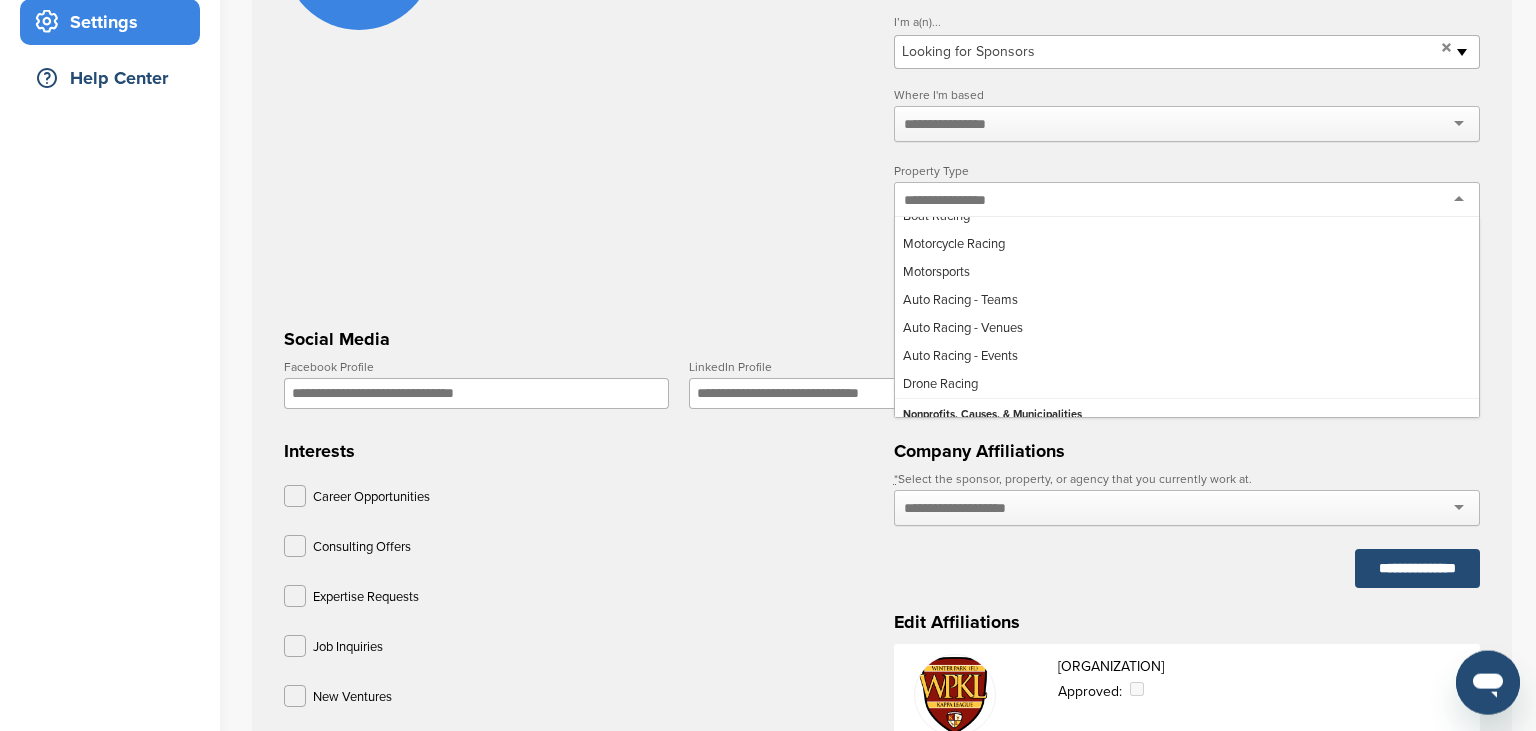 scroll, scrollTop: 4774, scrollLeft: 0, axis: vertical 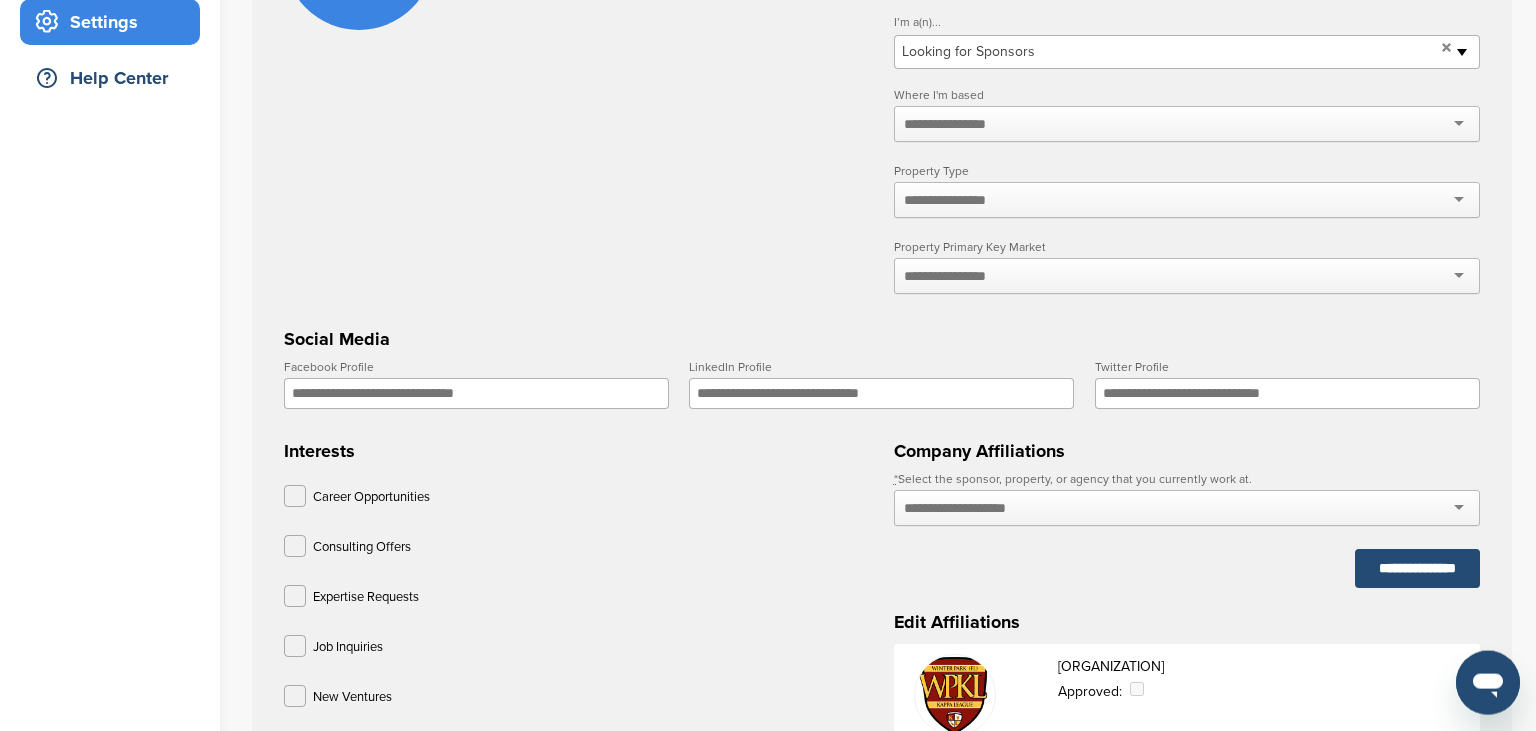 click on "**********" at bounding box center (1187, 98) 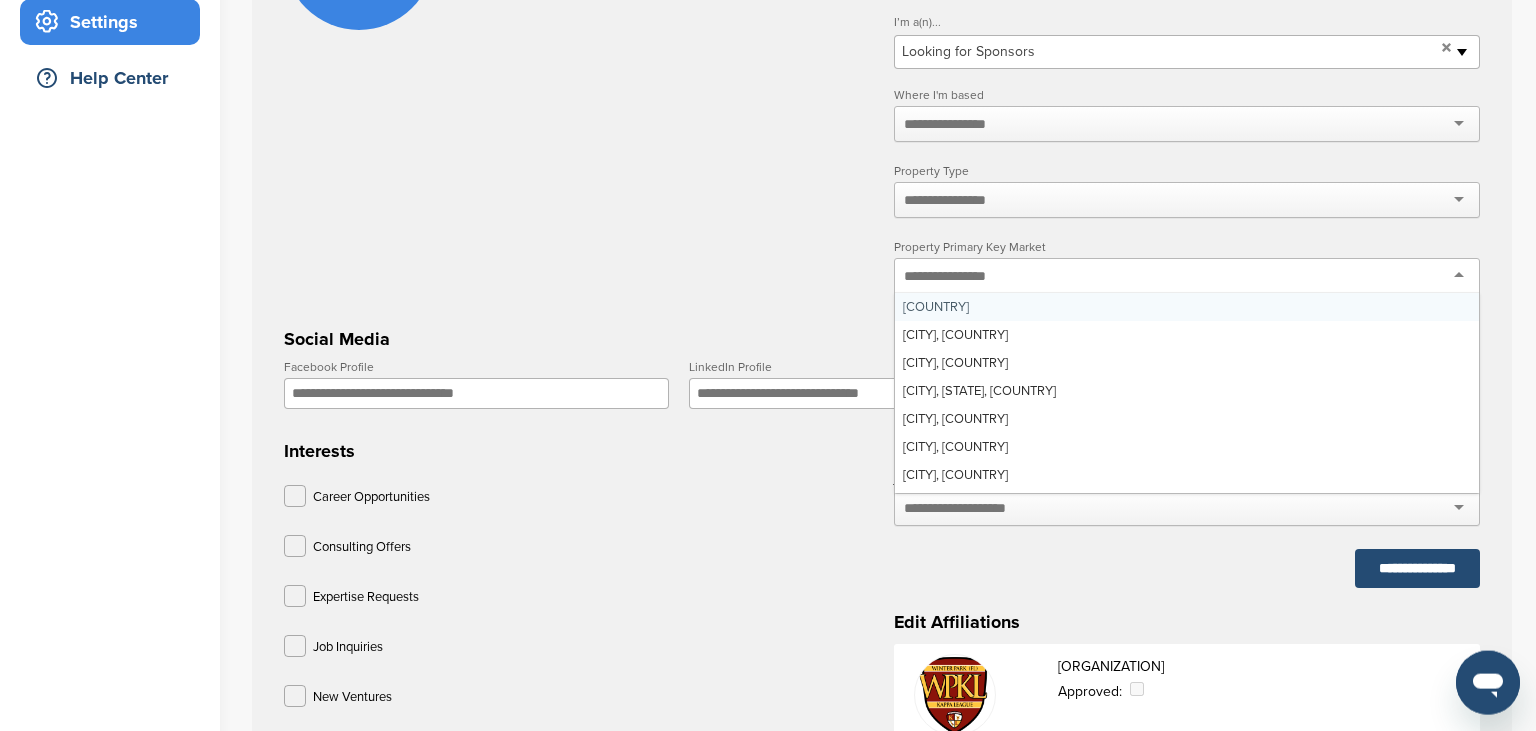 click at bounding box center [1187, 276] 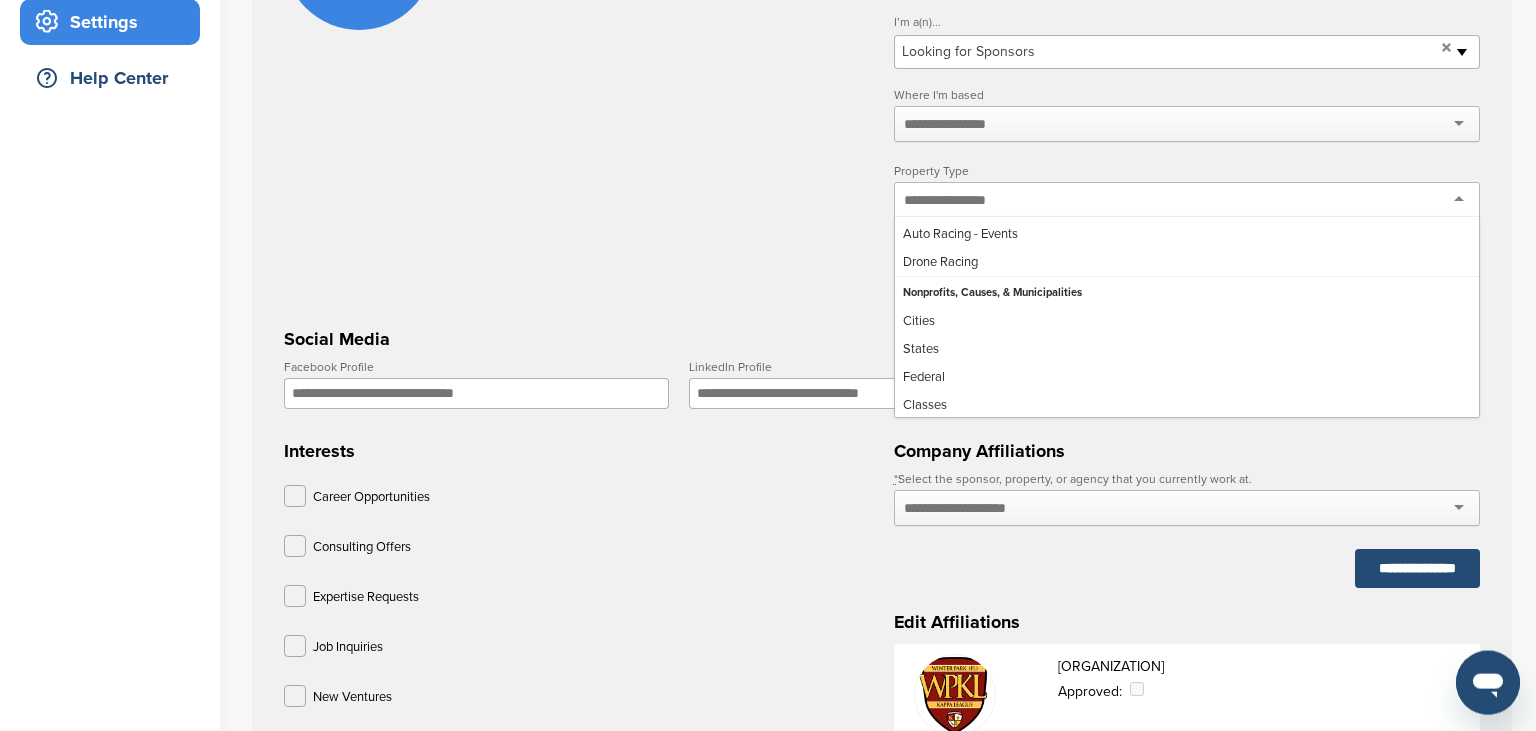scroll, scrollTop: 29, scrollLeft: 0, axis: vertical 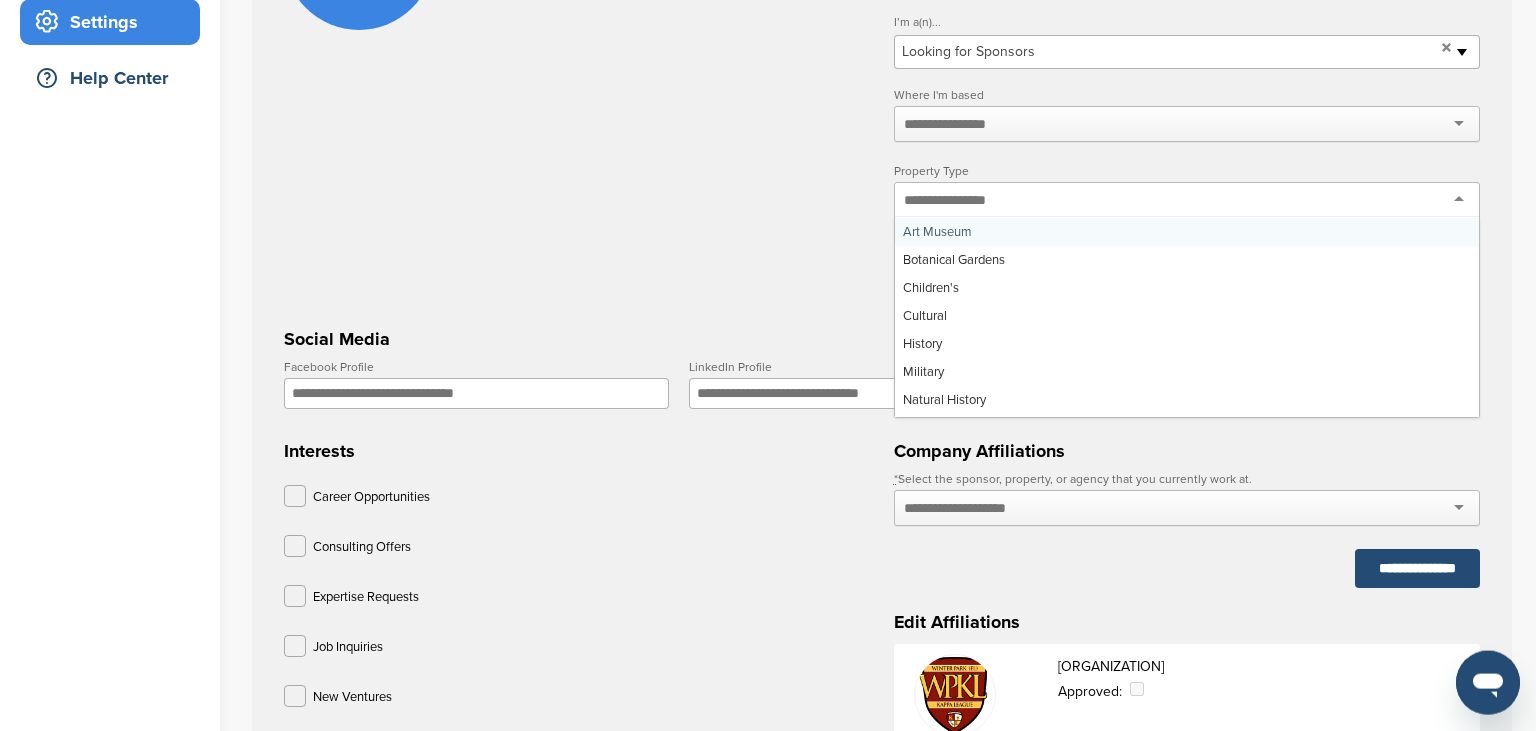 click at bounding box center (1187, 200) 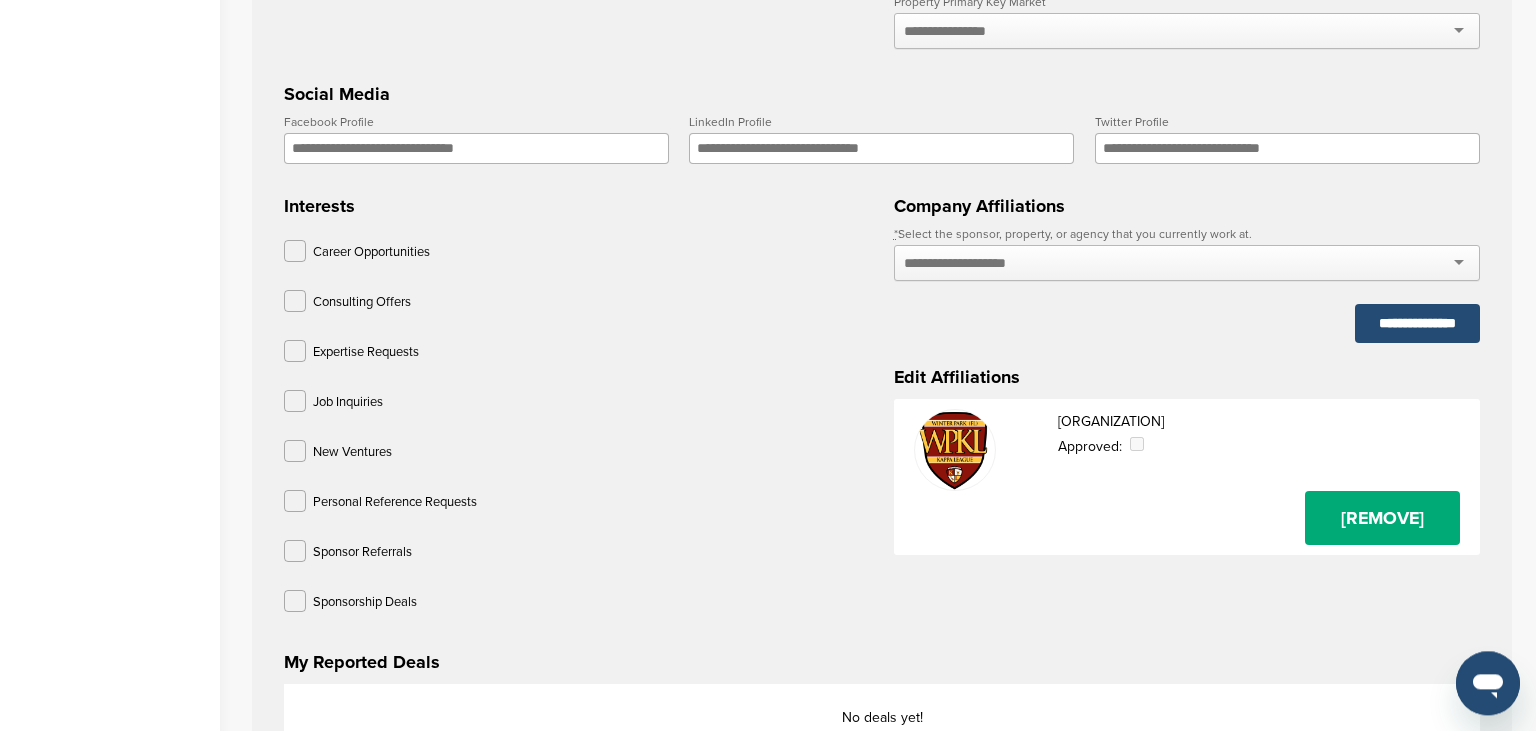 scroll, scrollTop: 679, scrollLeft: 0, axis: vertical 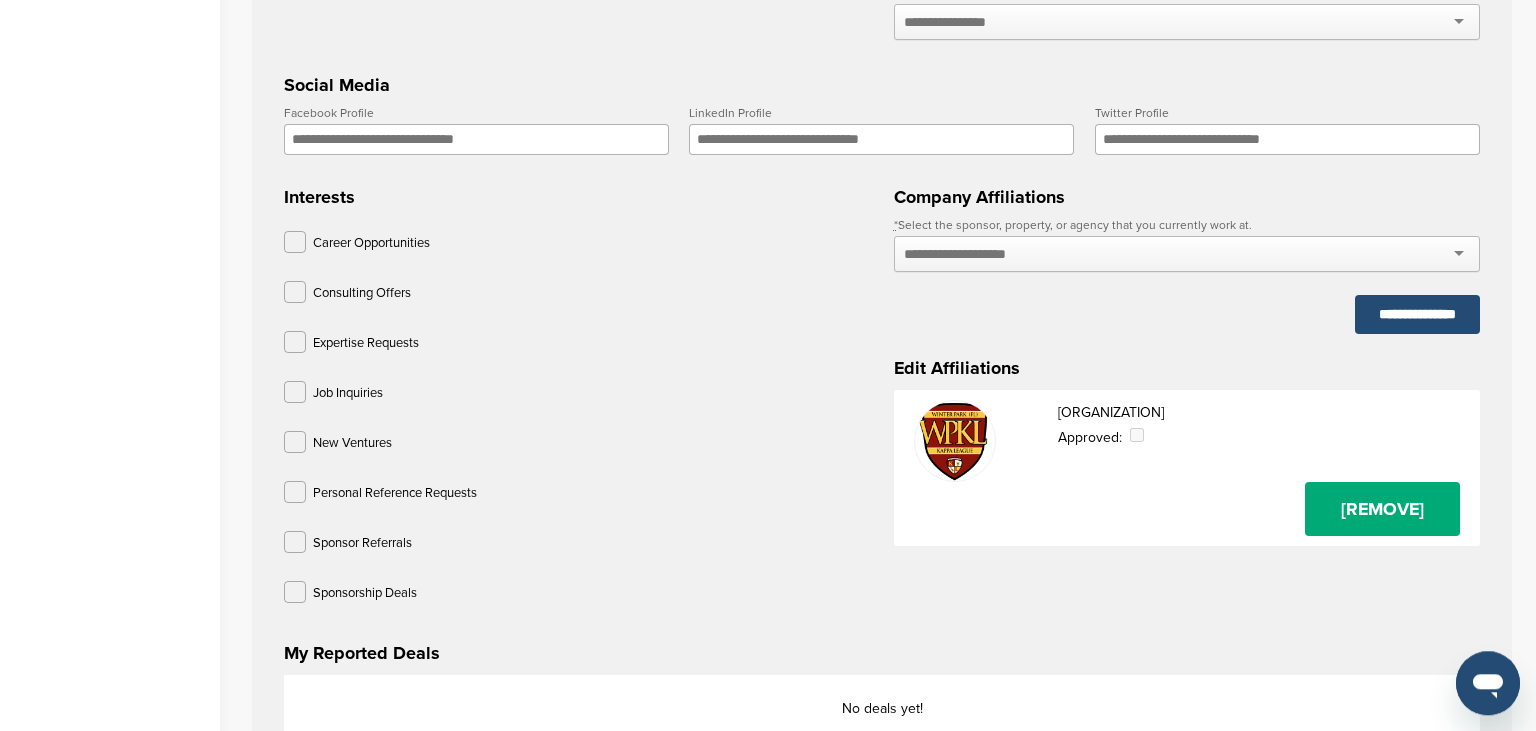 click at bounding box center [955, 441] 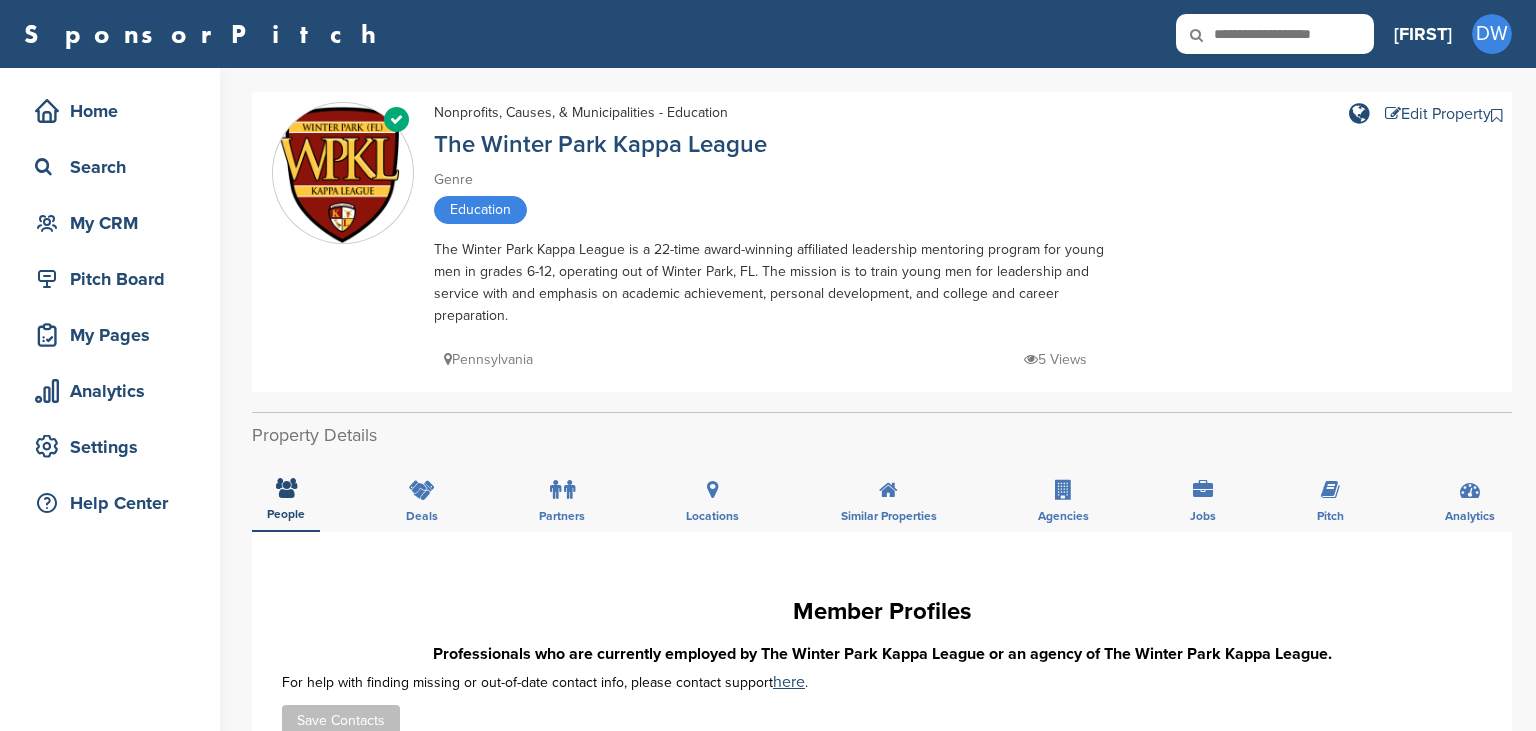 scroll, scrollTop: 0, scrollLeft: 0, axis: both 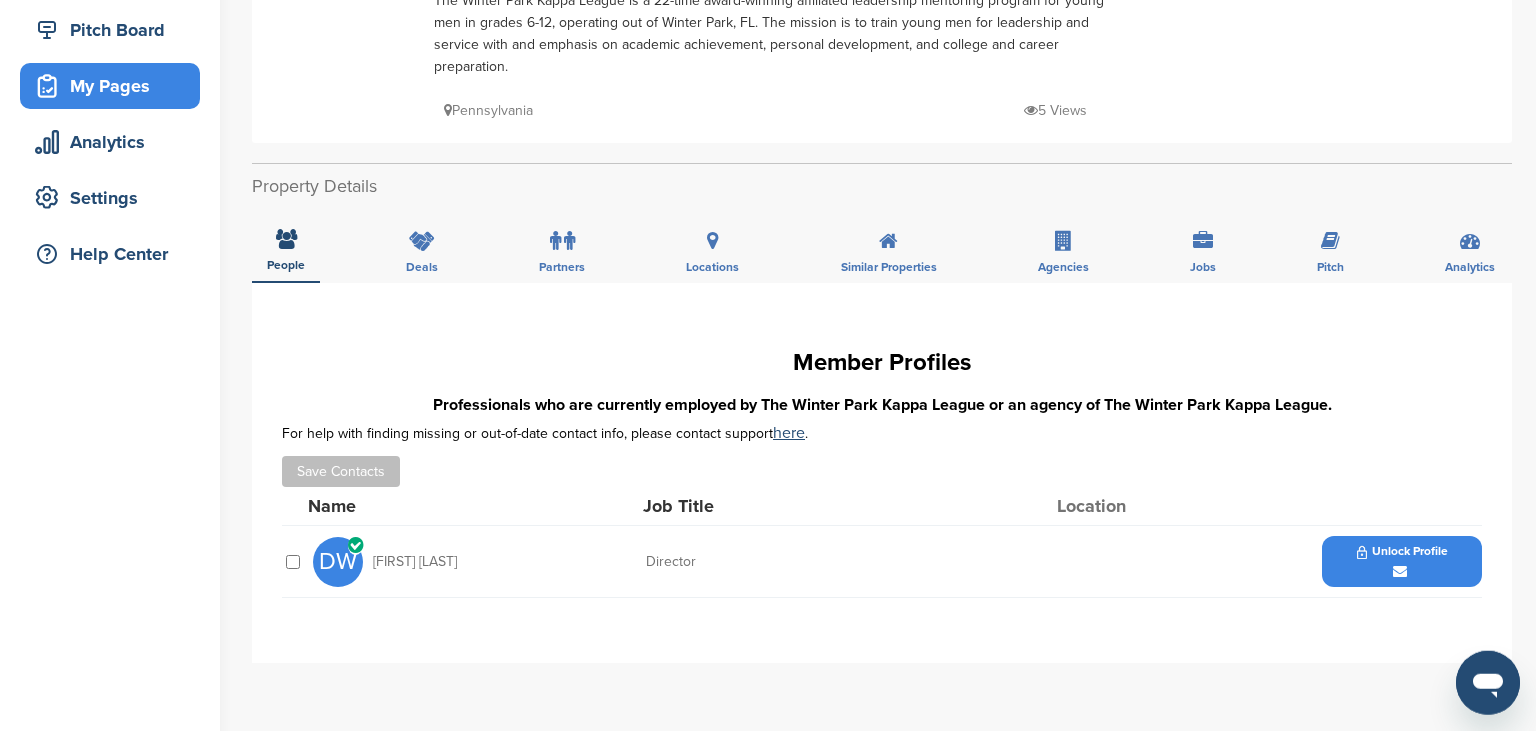 click on "My Pages" at bounding box center [115, 86] 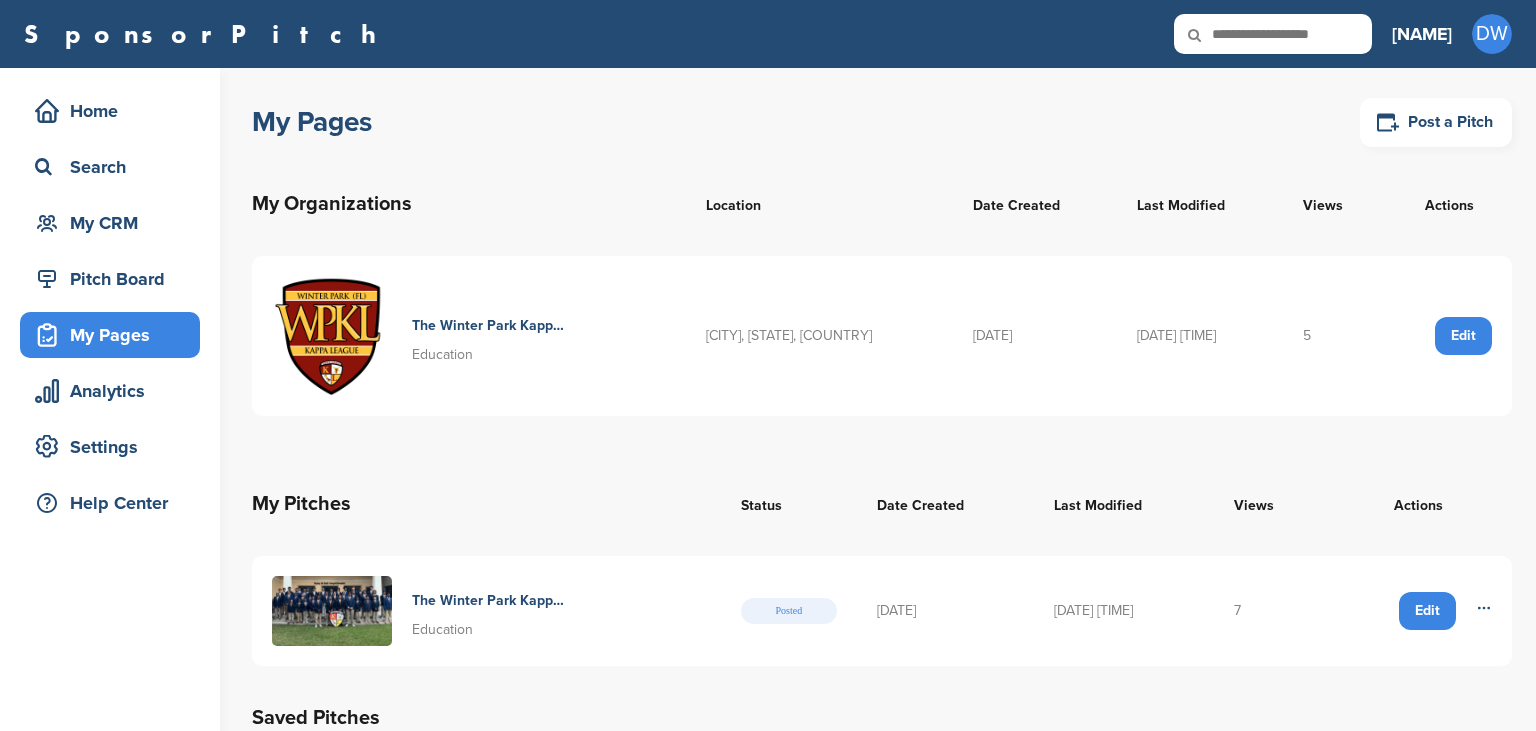 scroll, scrollTop: 0, scrollLeft: 0, axis: both 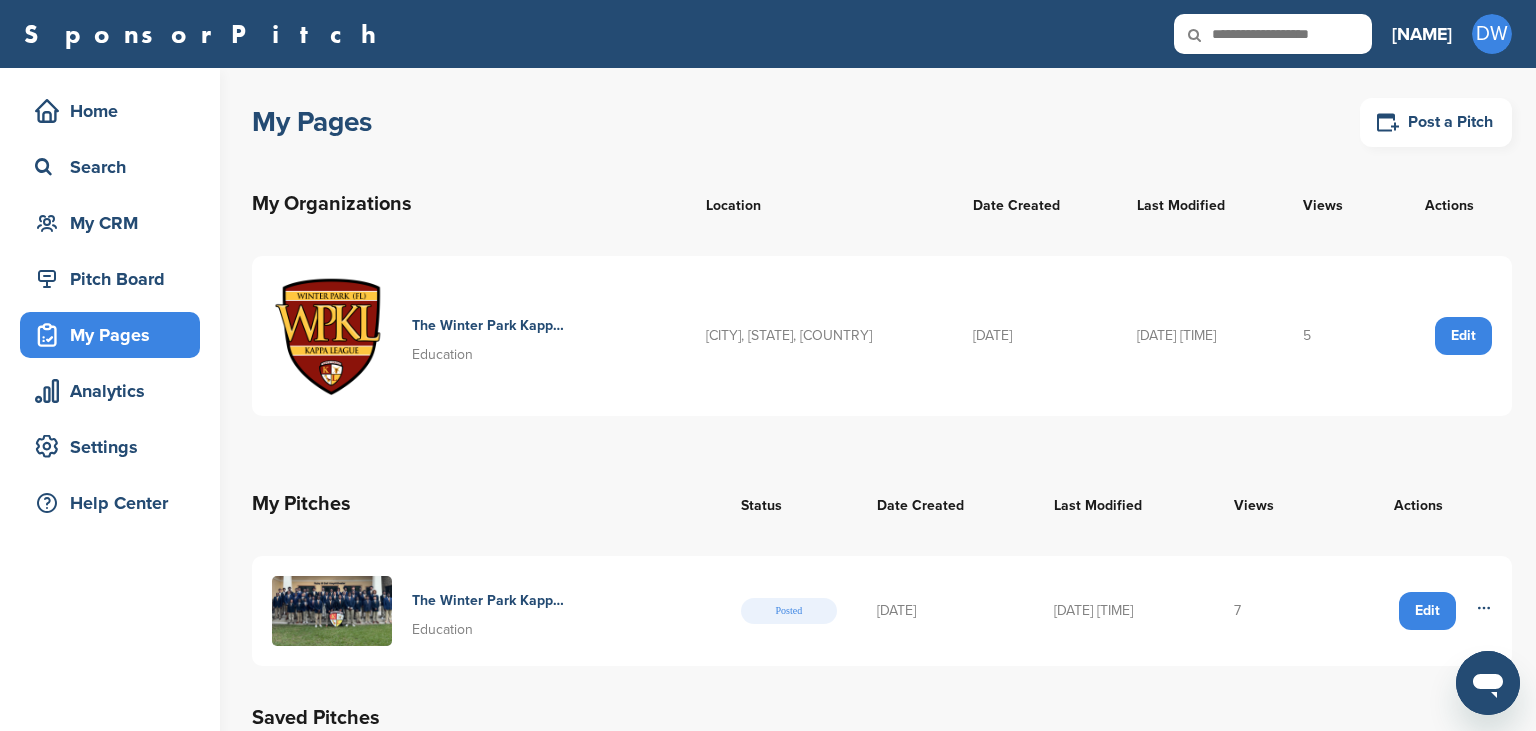 click on "Edit" at bounding box center [1463, 336] 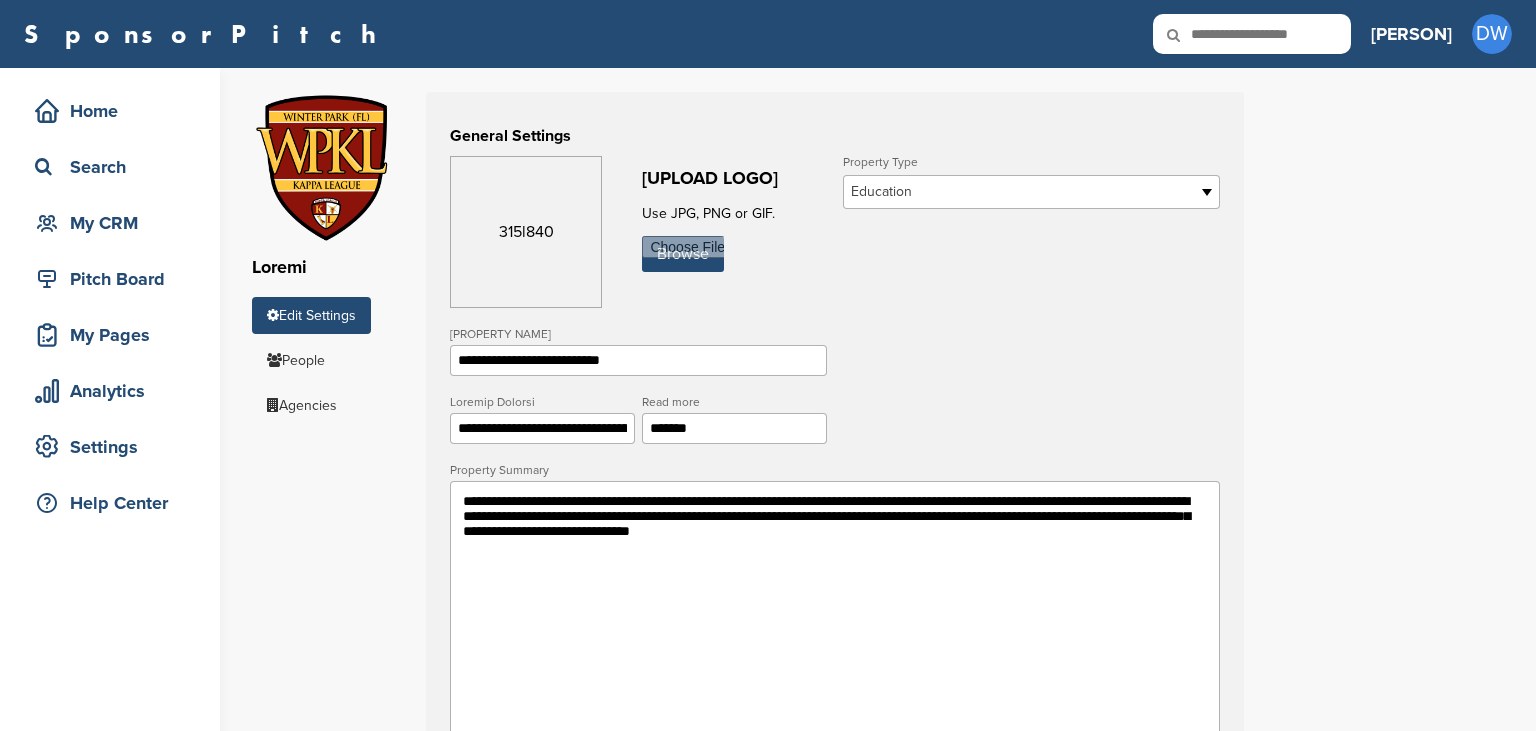 scroll, scrollTop: 0, scrollLeft: 0, axis: both 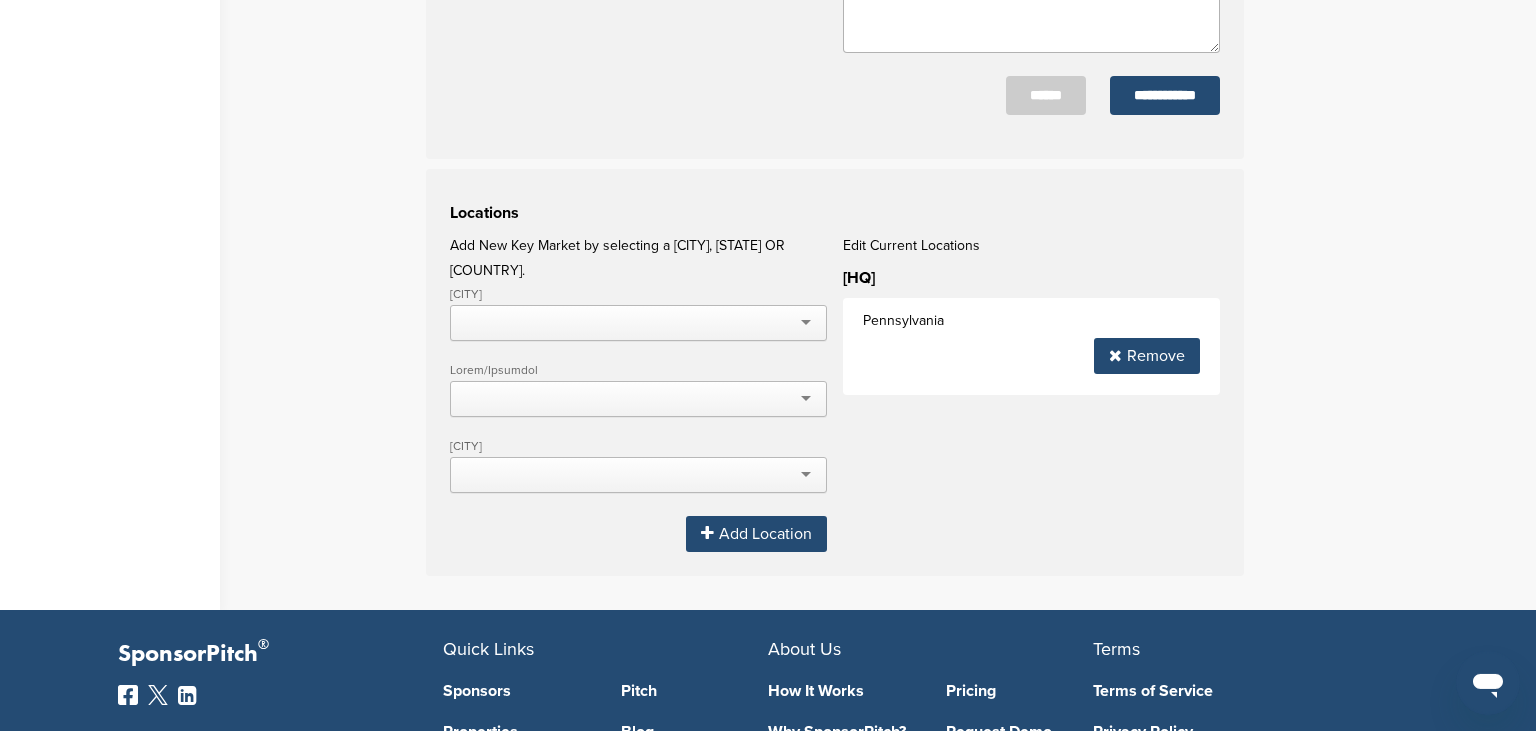 click on "Remove" at bounding box center [1147, 356] 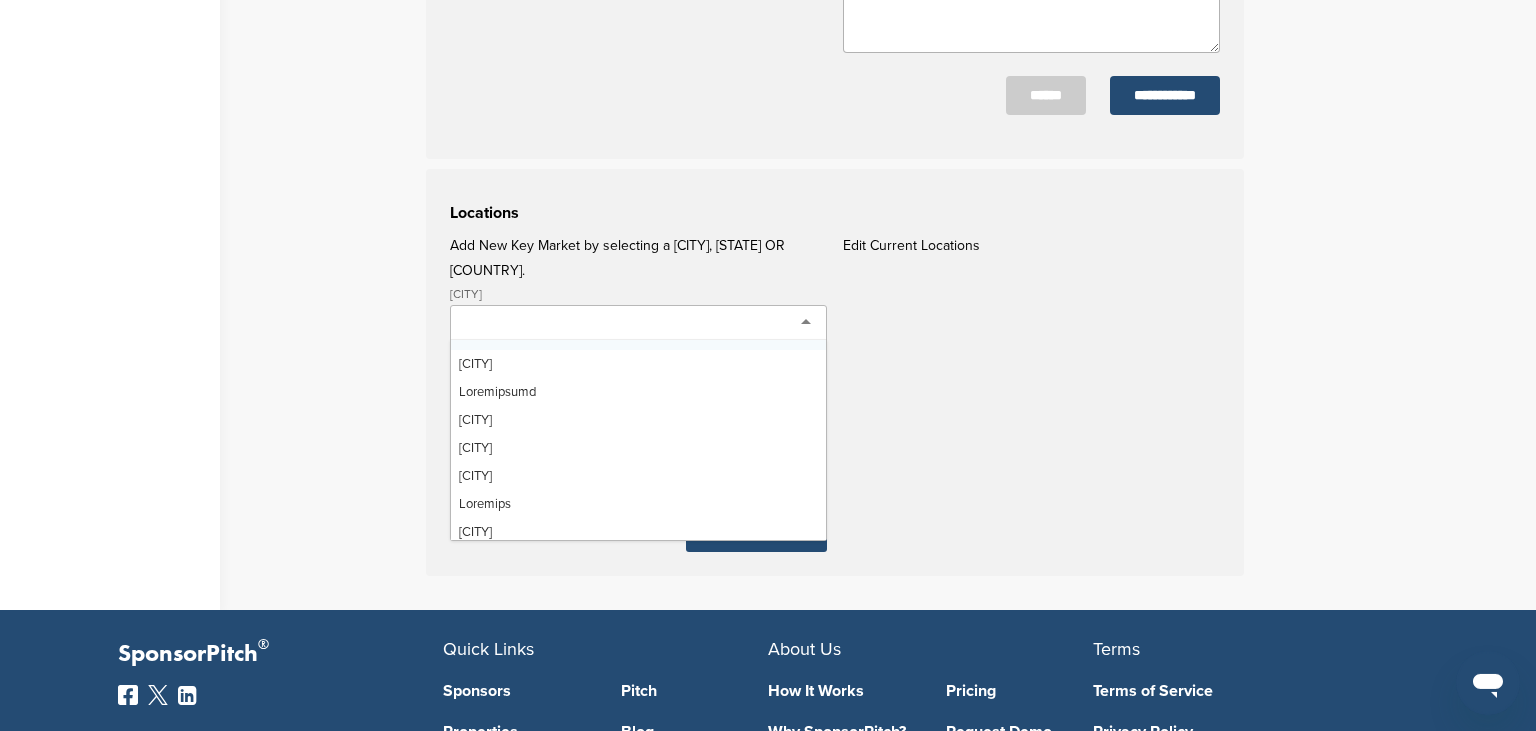 click at bounding box center [638, 323] 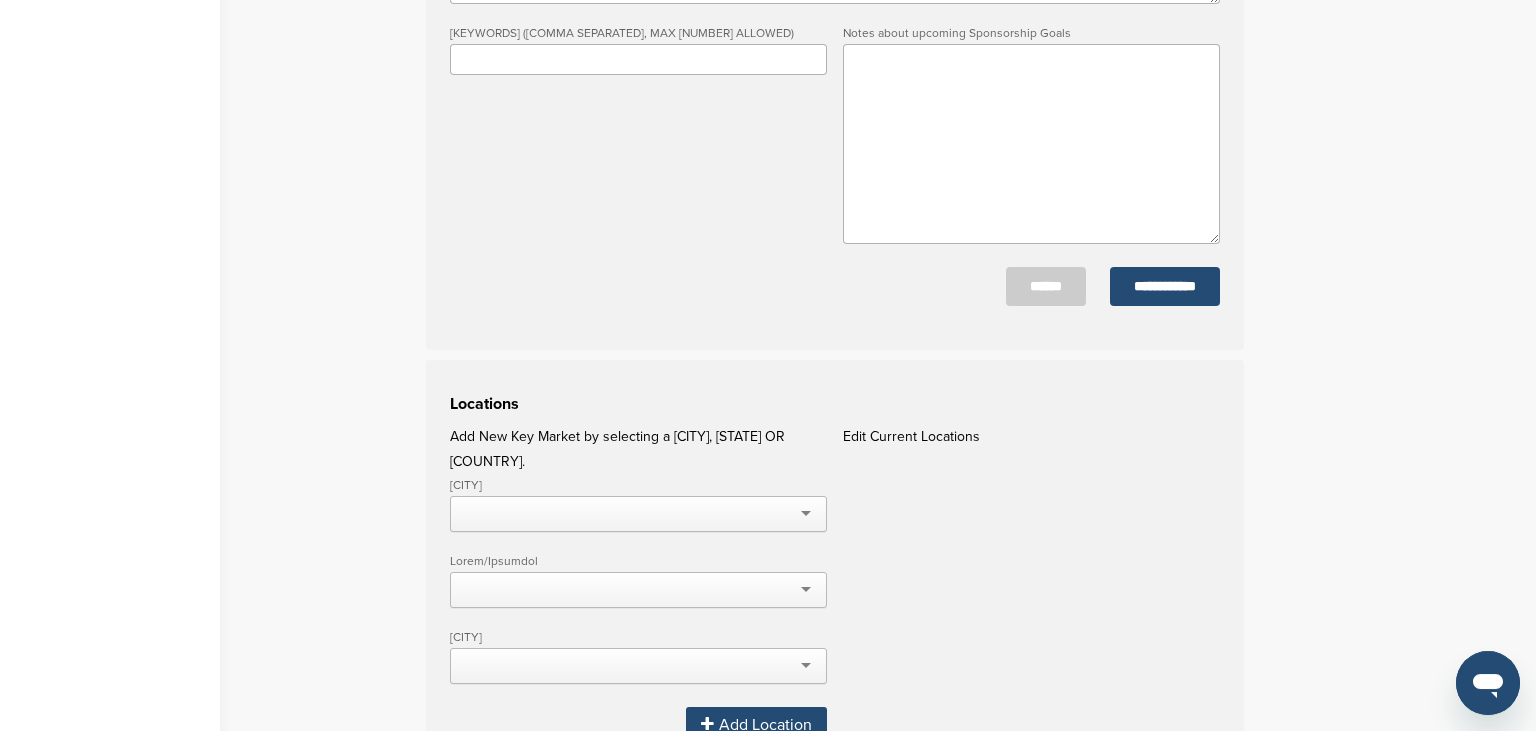 scroll, scrollTop: 884, scrollLeft: 0, axis: vertical 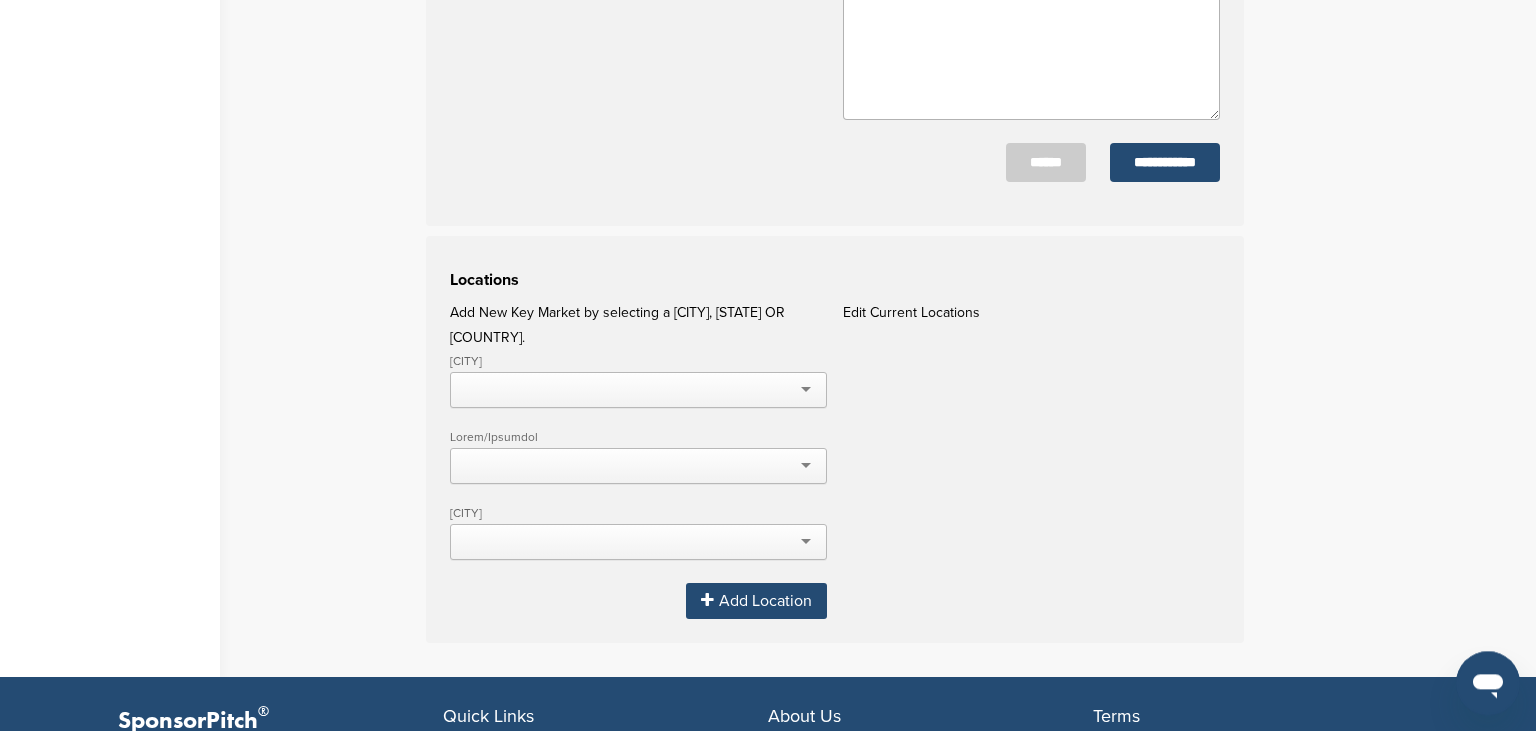 click at bounding box center (638, 390) 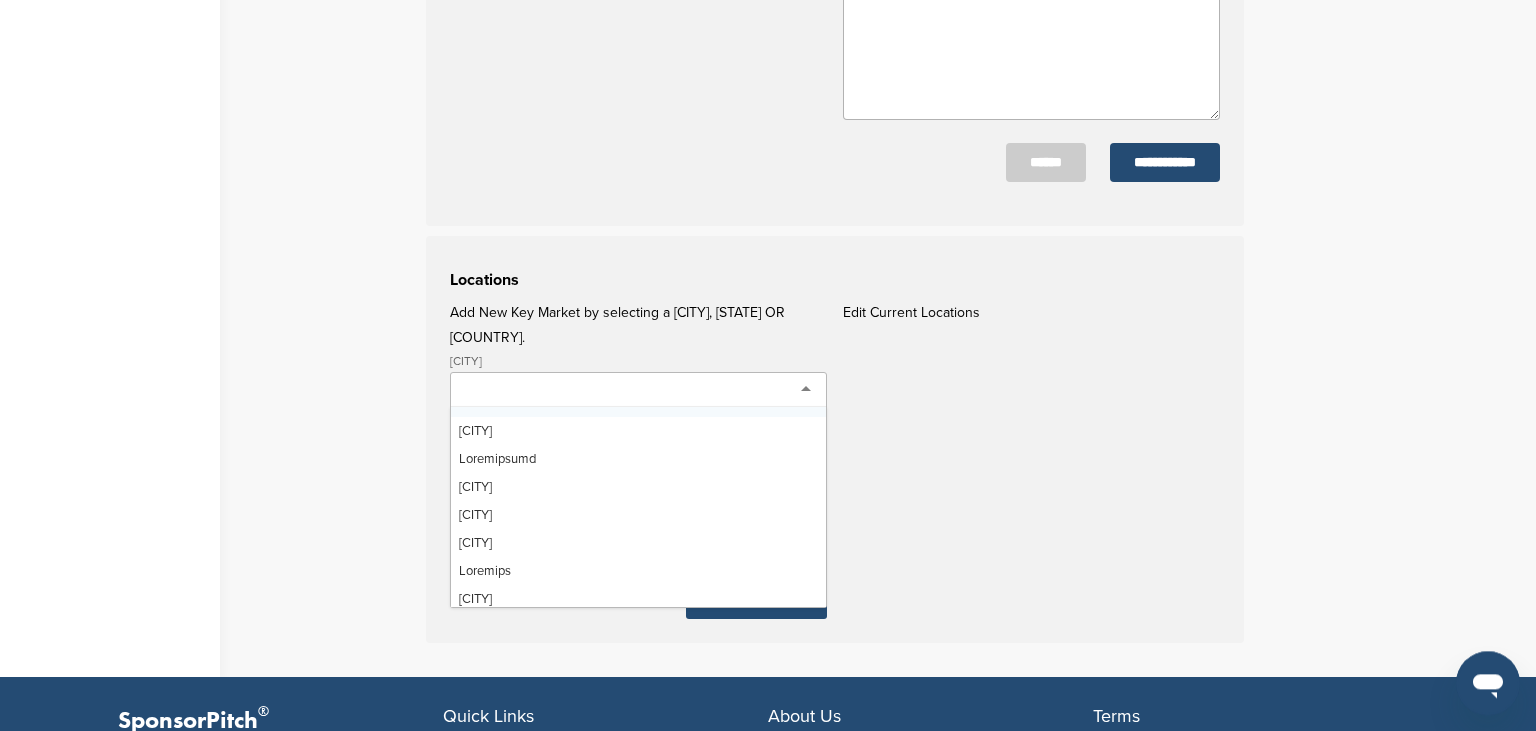 type on "*" 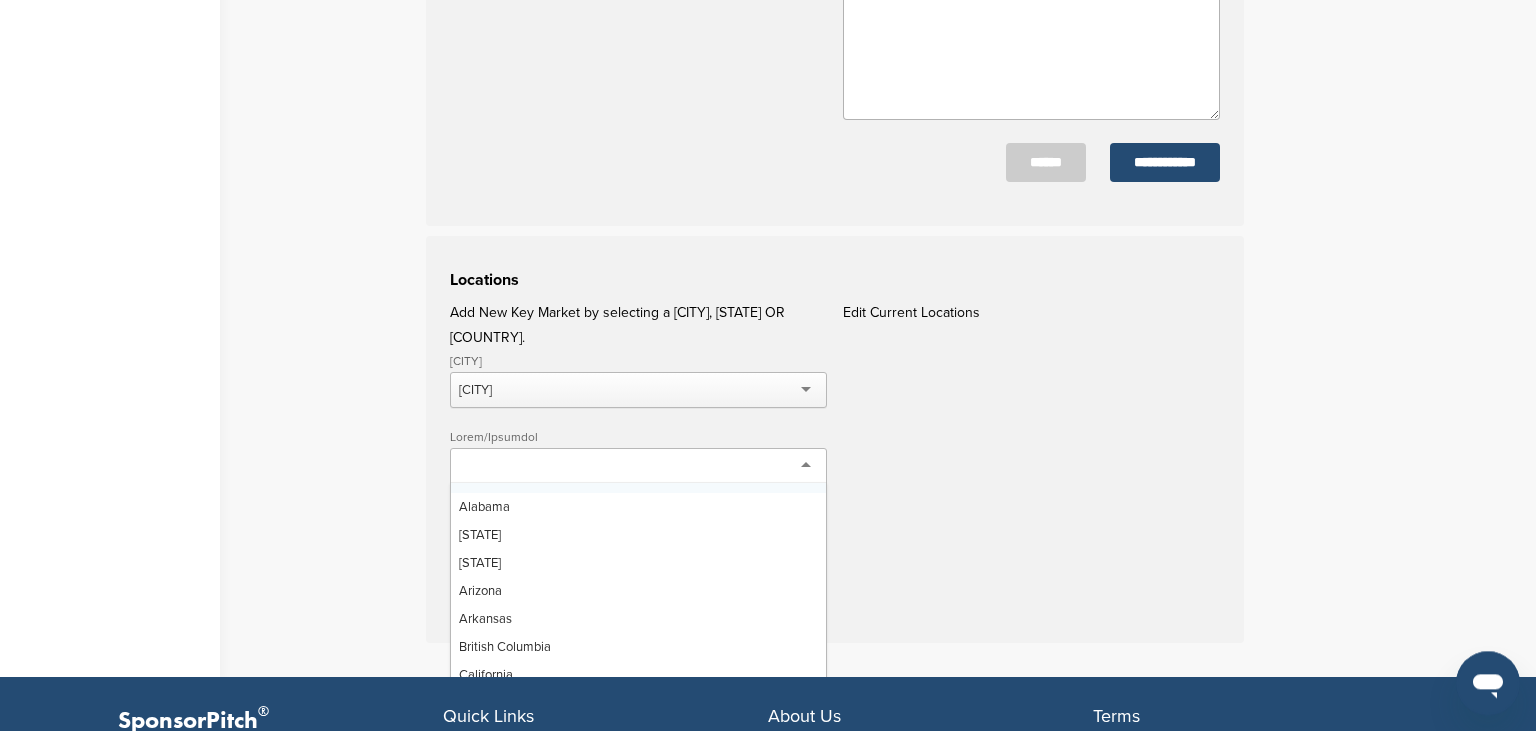 click at bounding box center (638, 466) 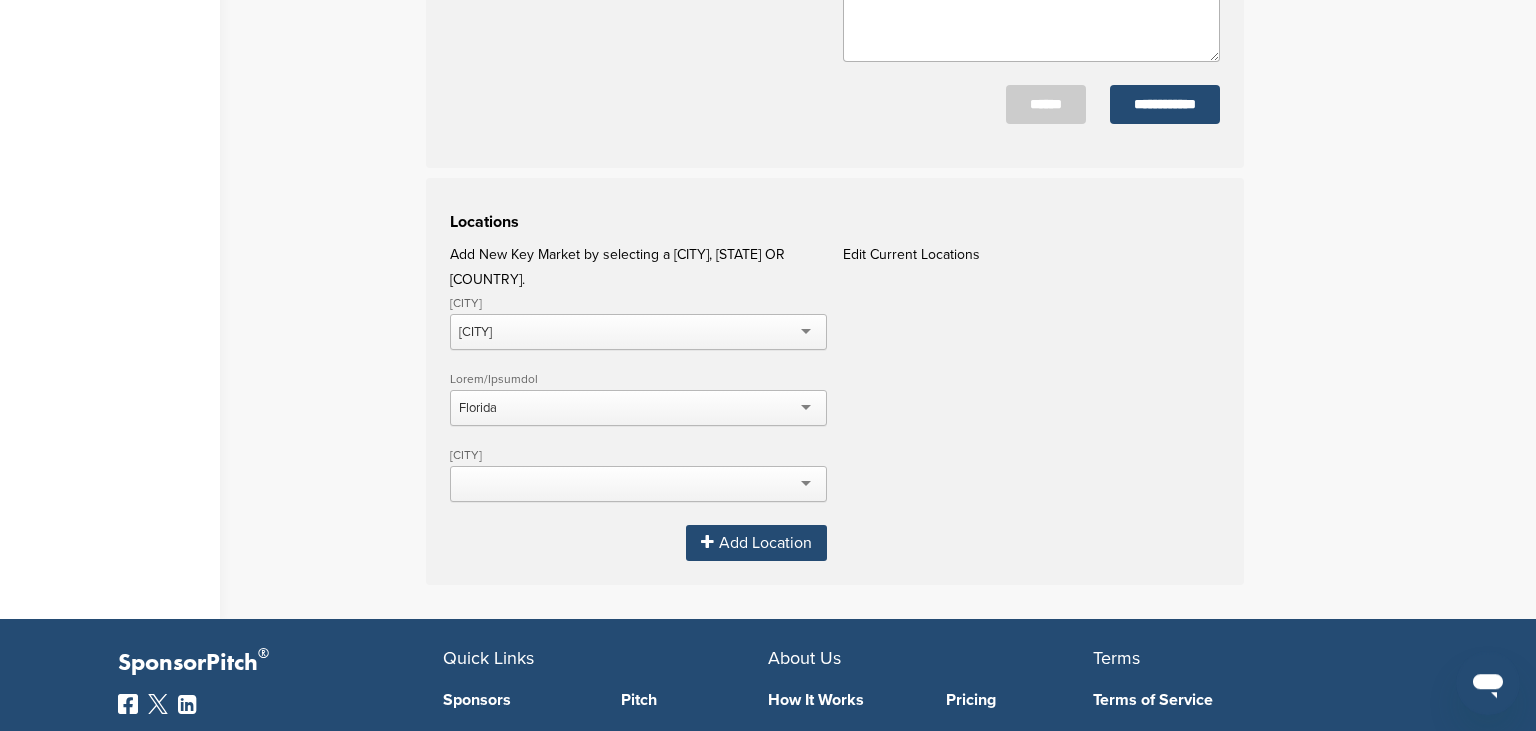 scroll, scrollTop: 748, scrollLeft: 0, axis: vertical 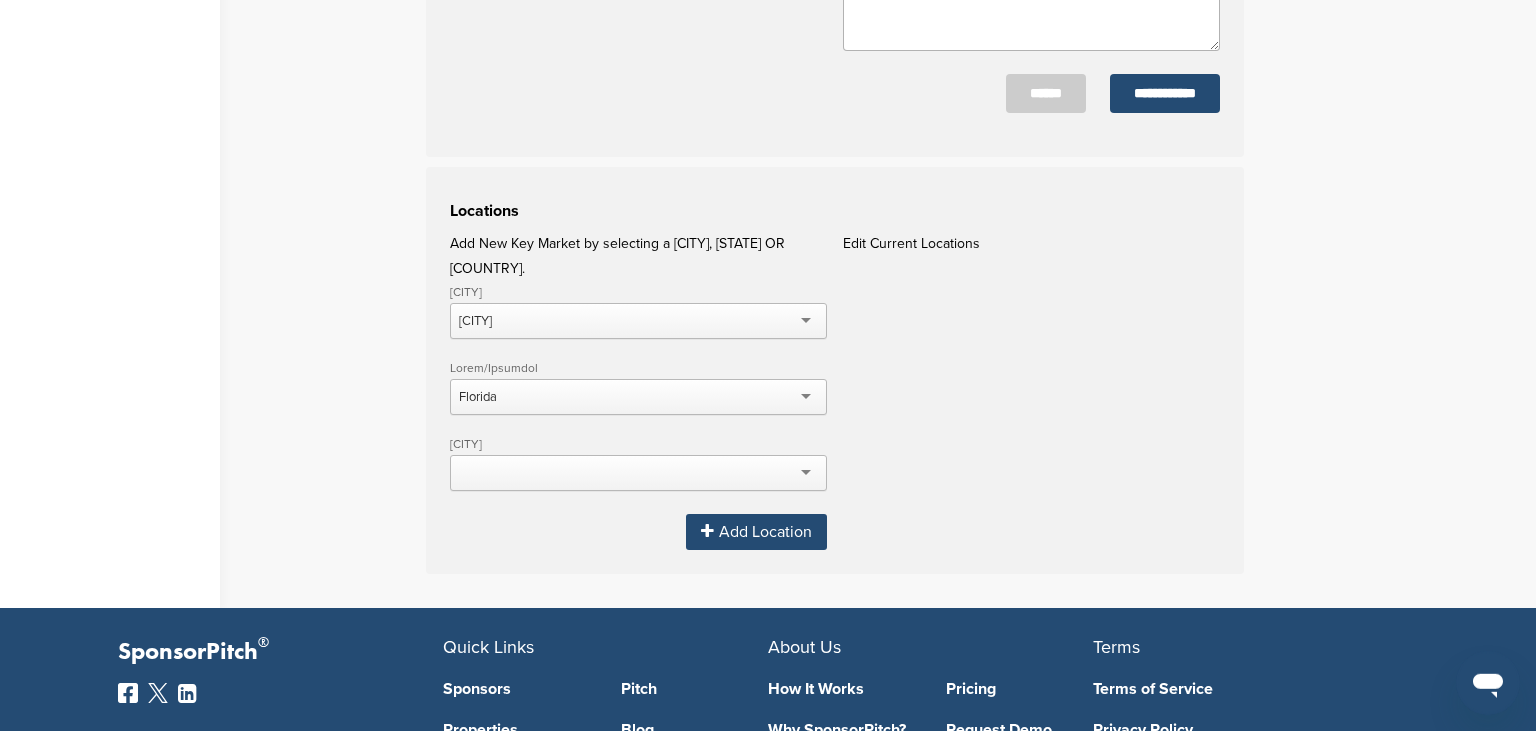 click on "Add Location" at bounding box center [756, 532] 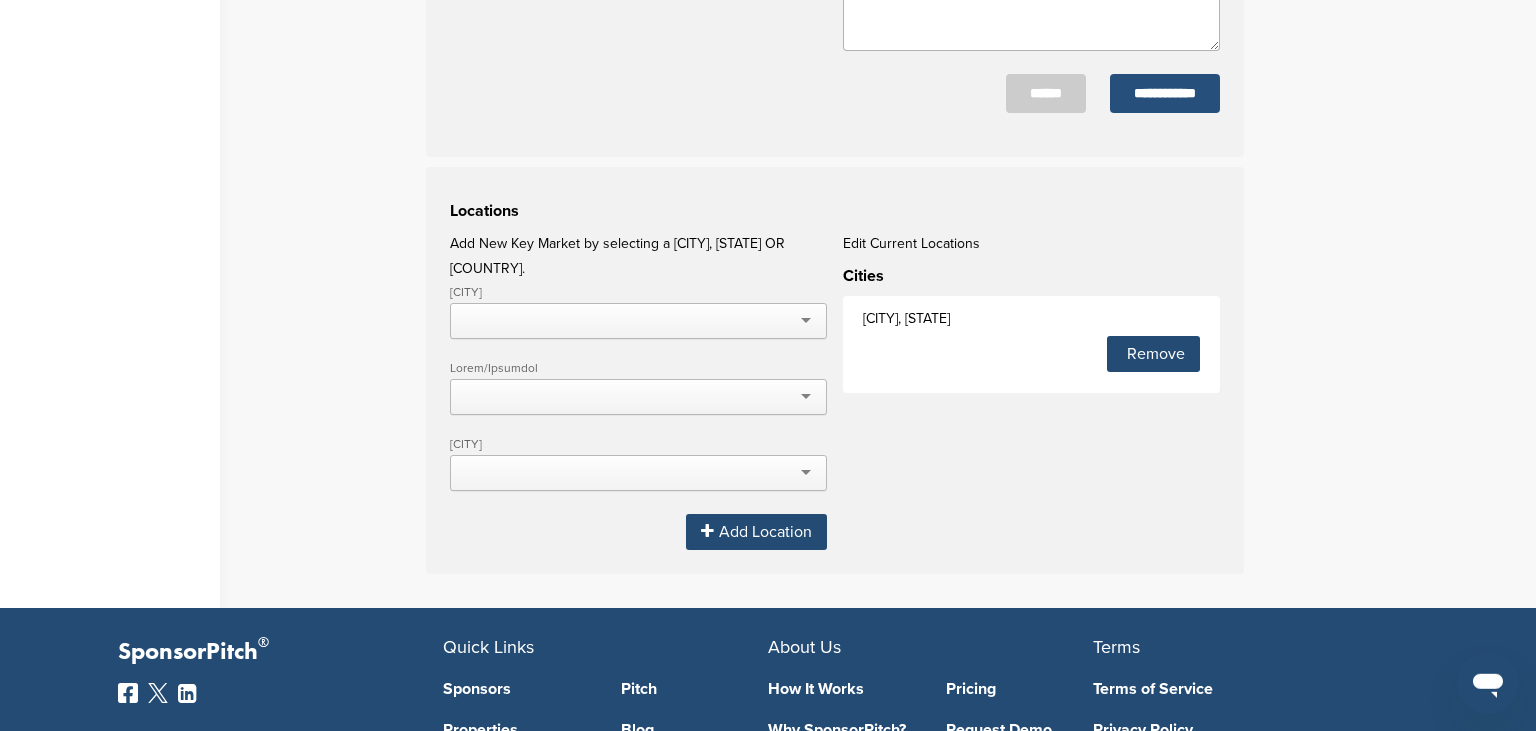 click on "**********" at bounding box center [1165, 93] 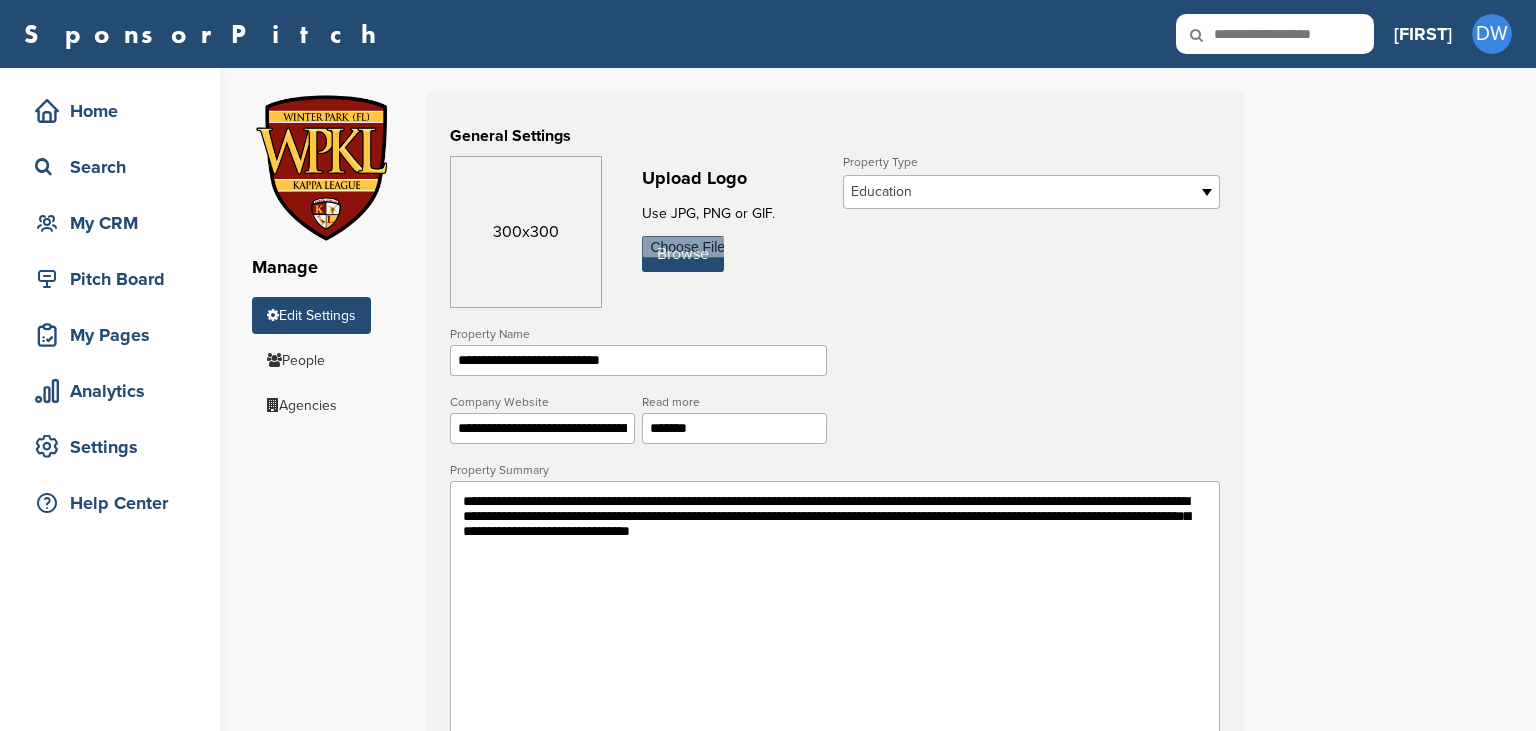scroll, scrollTop: 0, scrollLeft: 0, axis: both 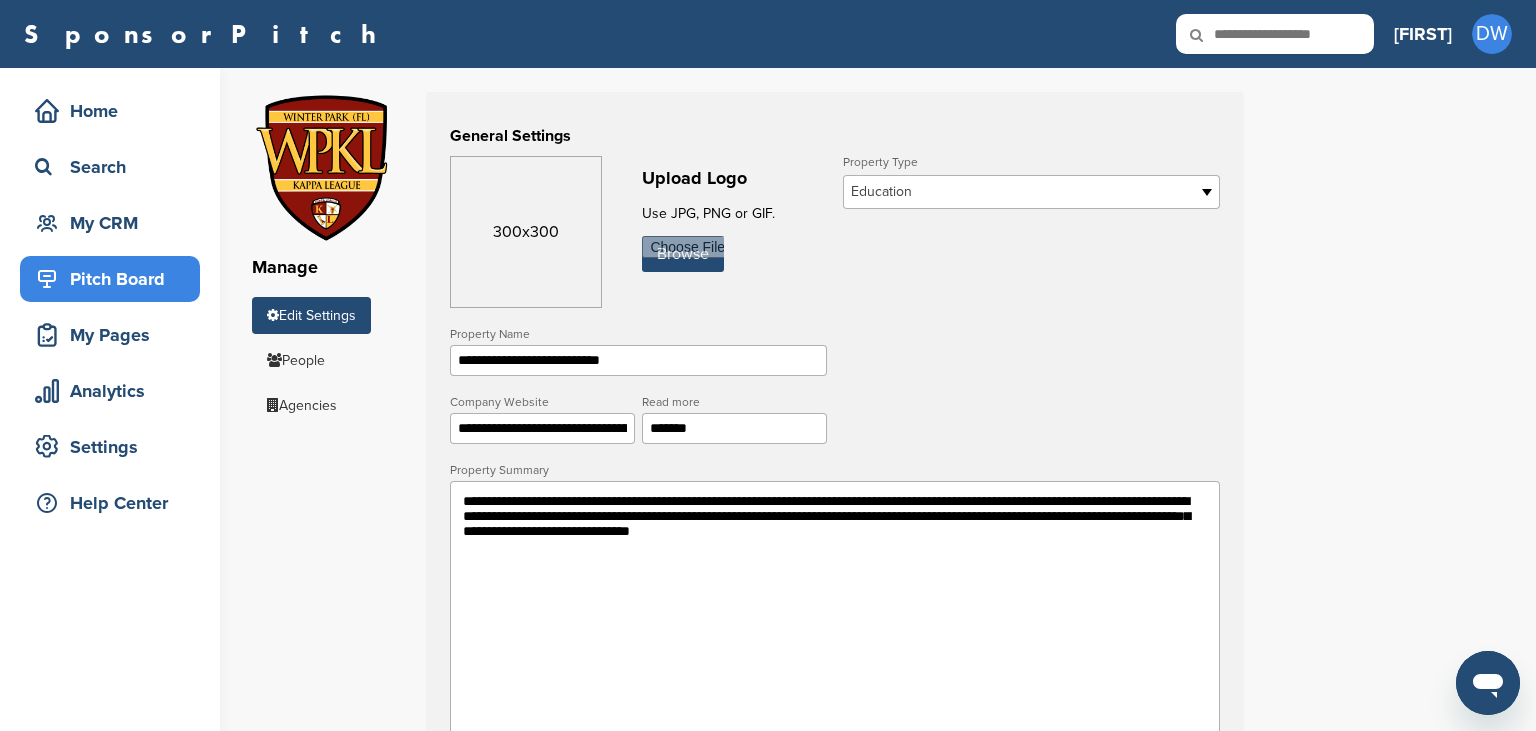 click on "Pitch Board" at bounding box center [115, 279] 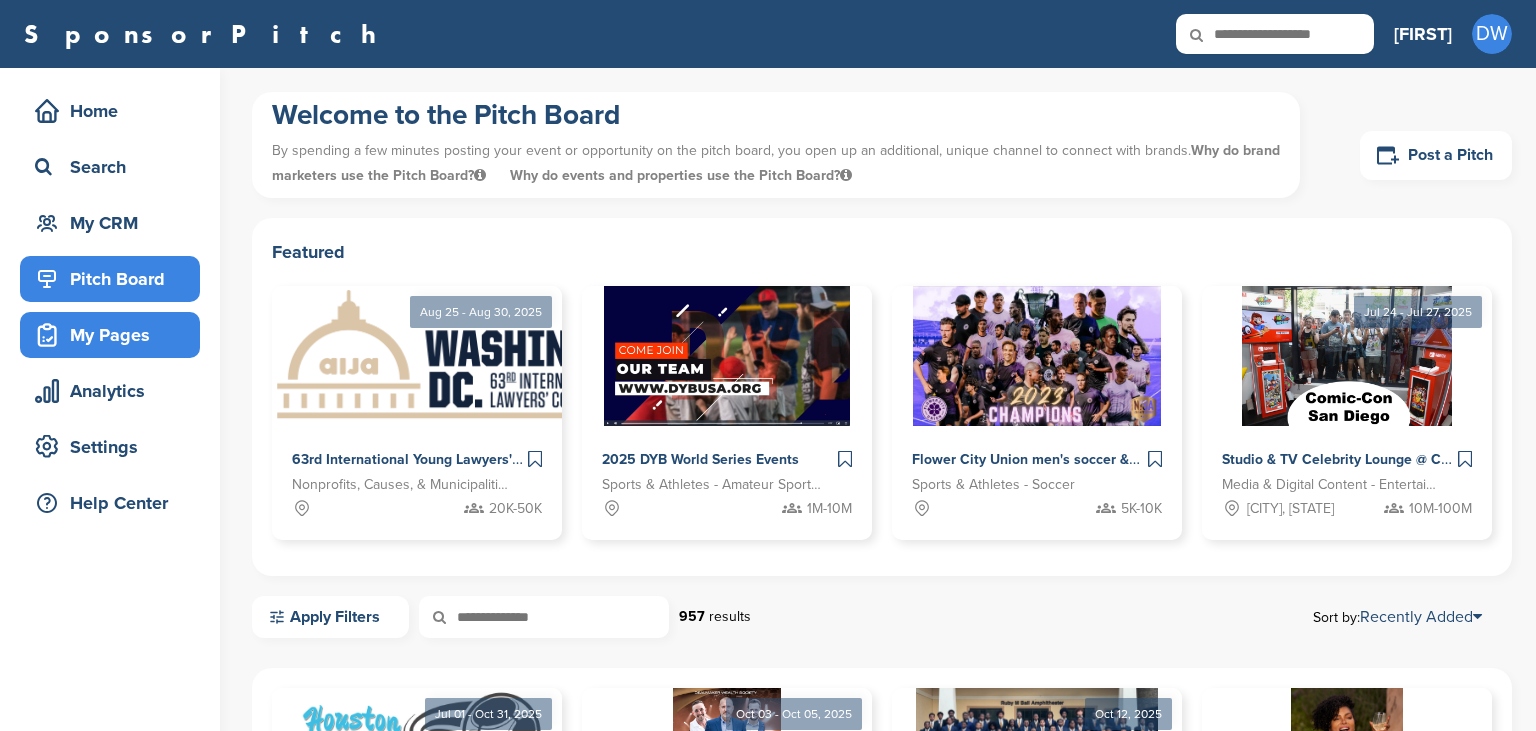 scroll, scrollTop: 0, scrollLeft: 0, axis: both 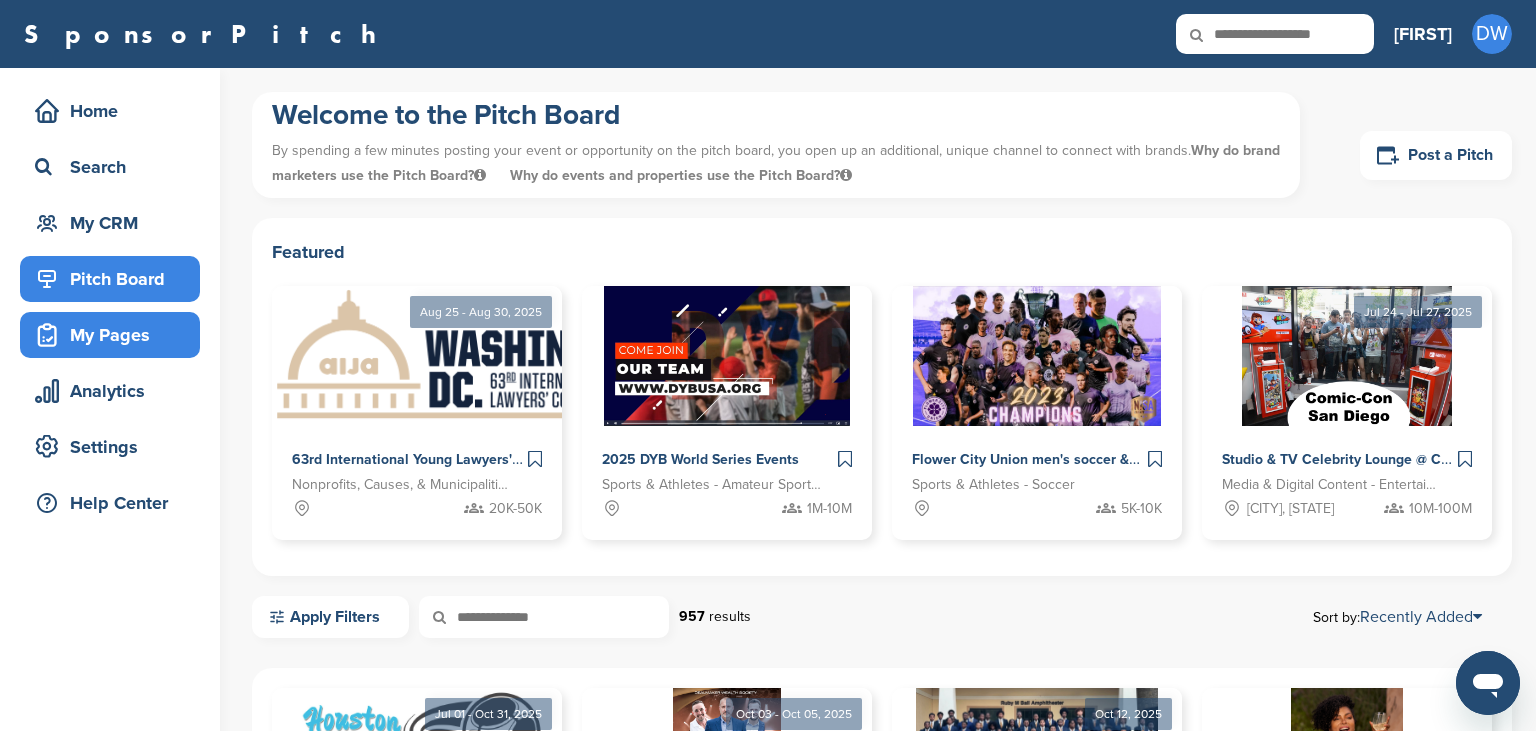 click on "My Pages" at bounding box center [115, 335] 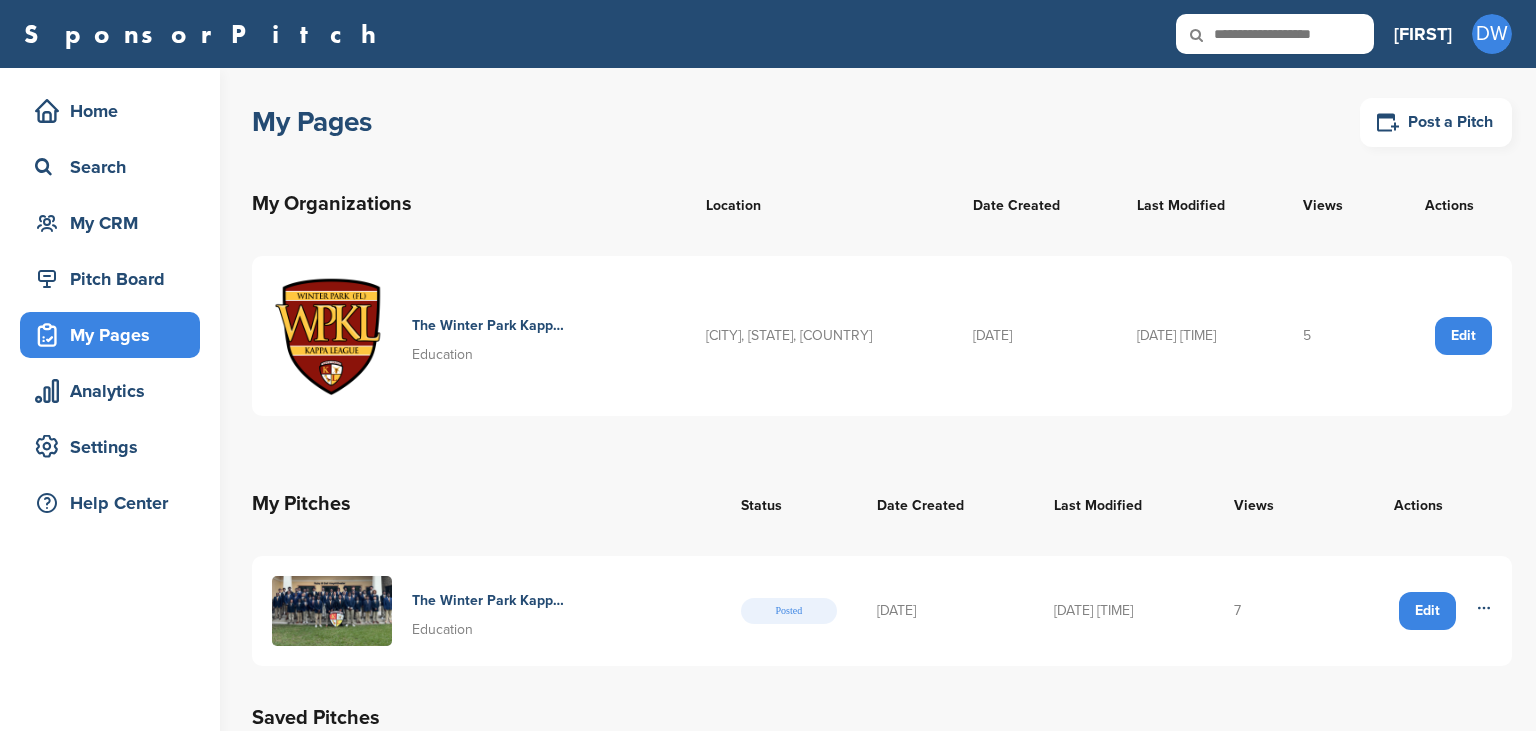 scroll, scrollTop: 0, scrollLeft: 0, axis: both 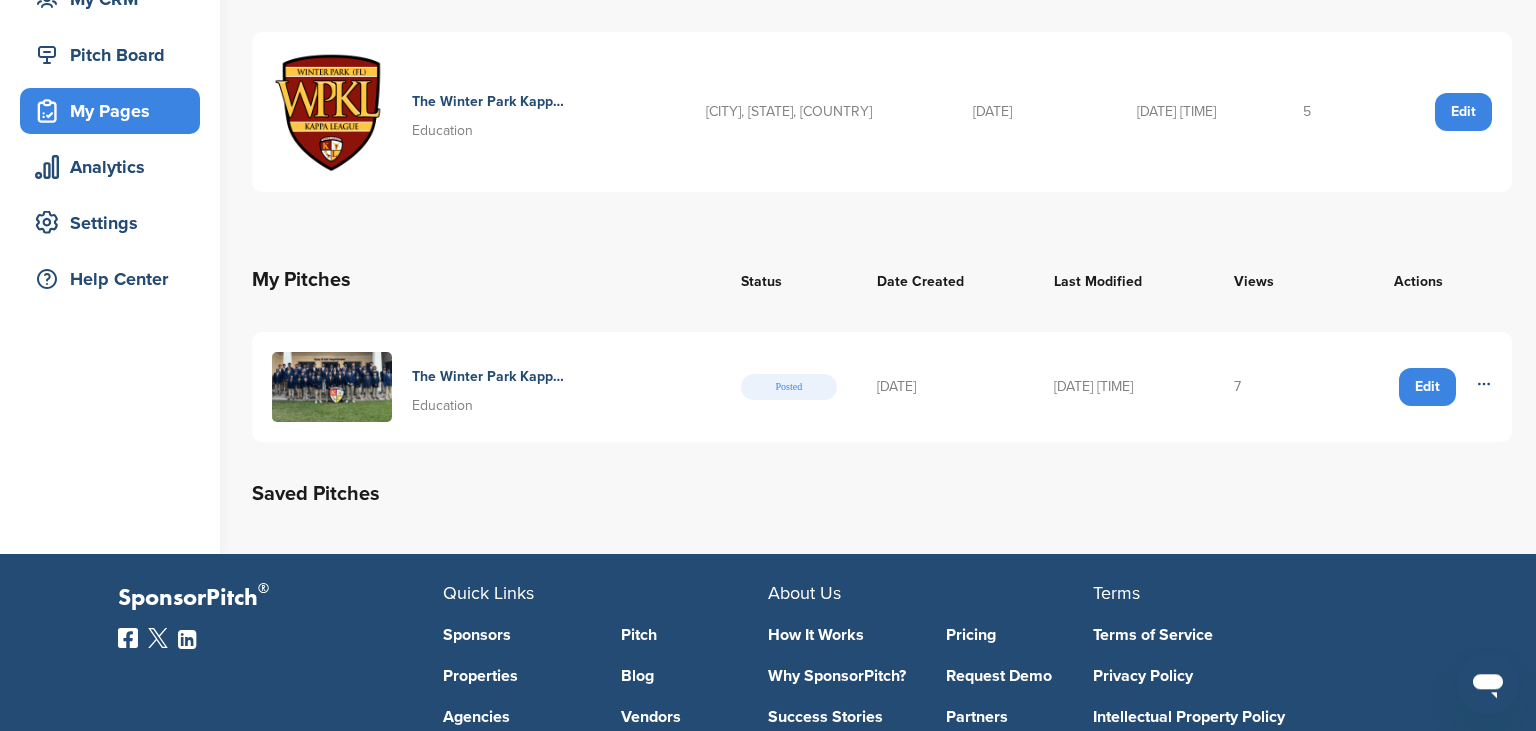 click at bounding box center [1484, 383] 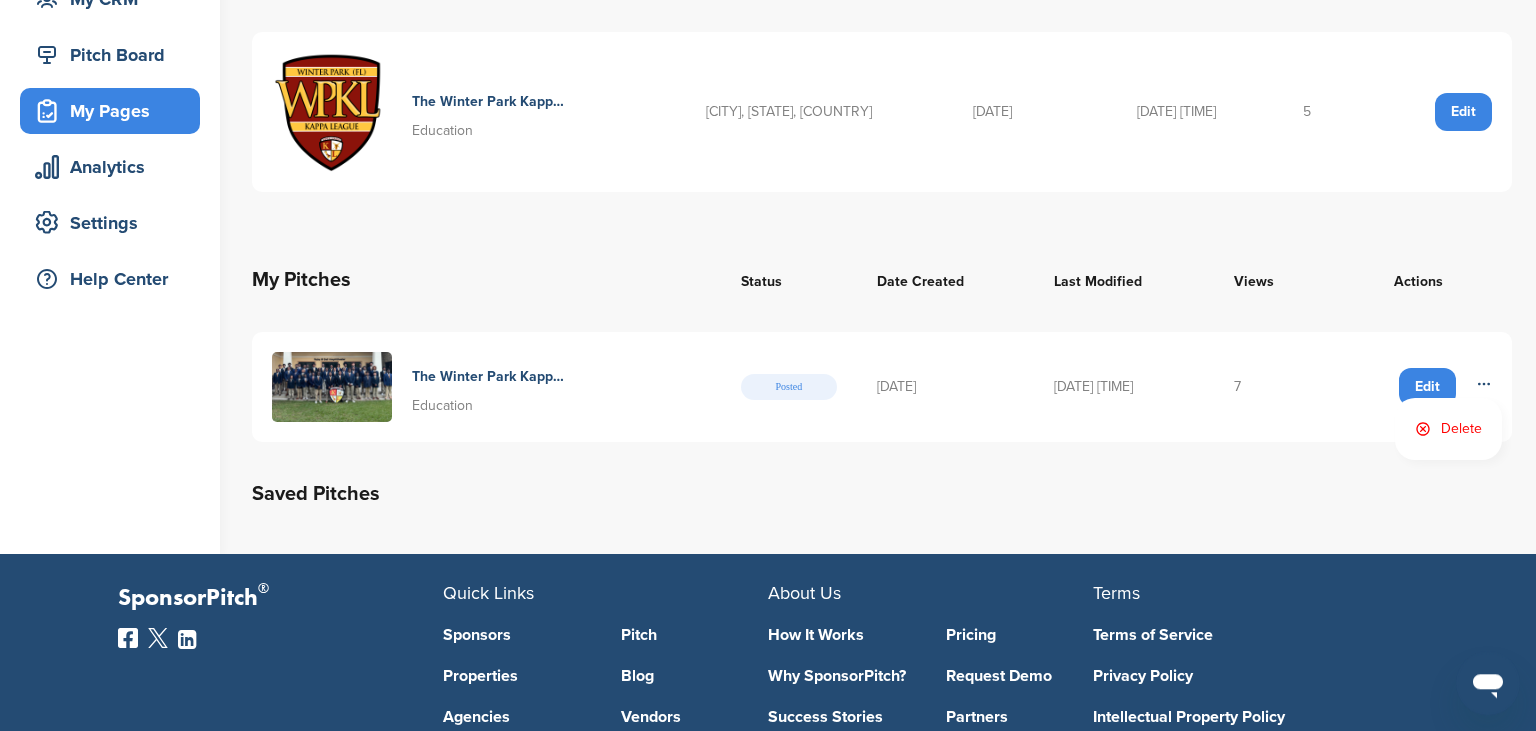 click at bounding box center (332, 387) 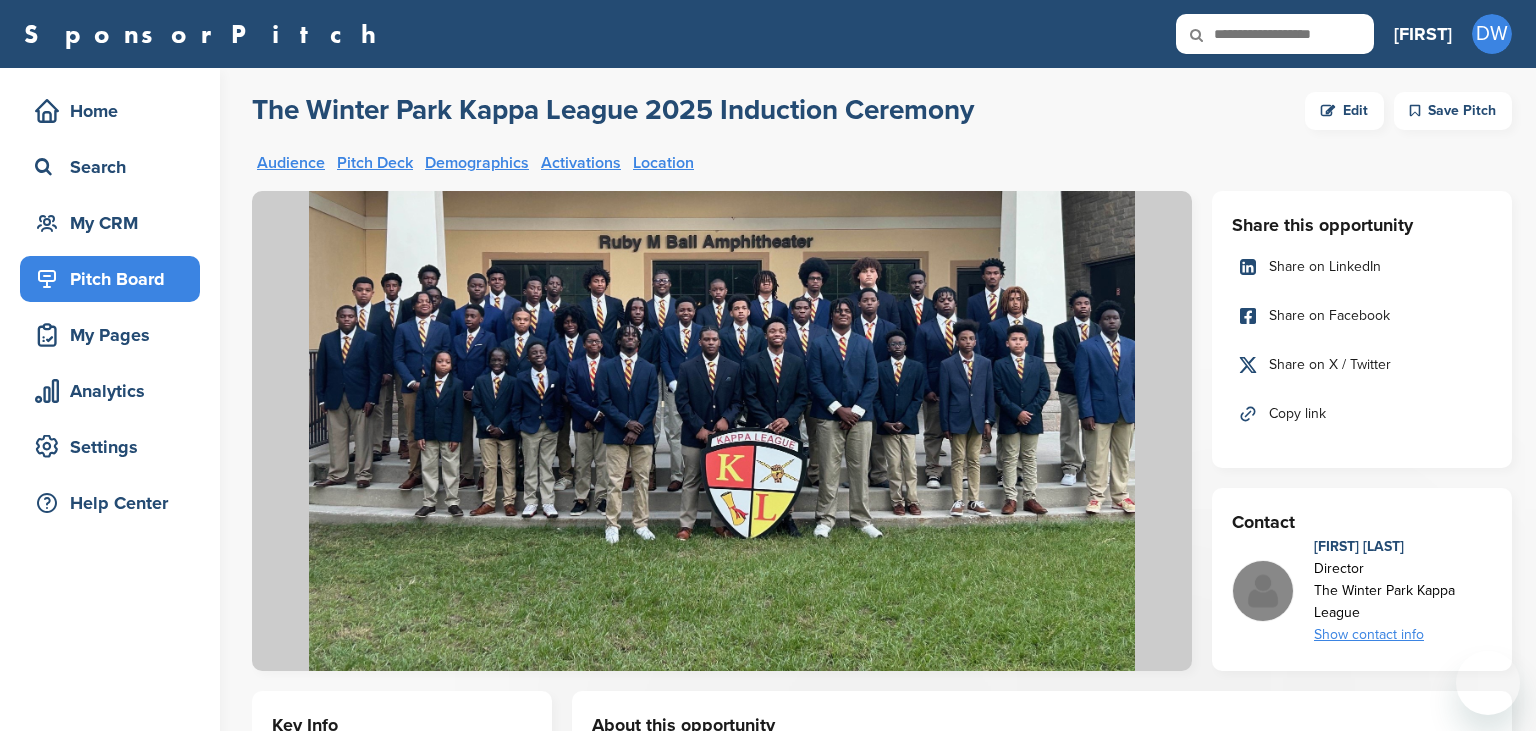 scroll, scrollTop: 0, scrollLeft: 0, axis: both 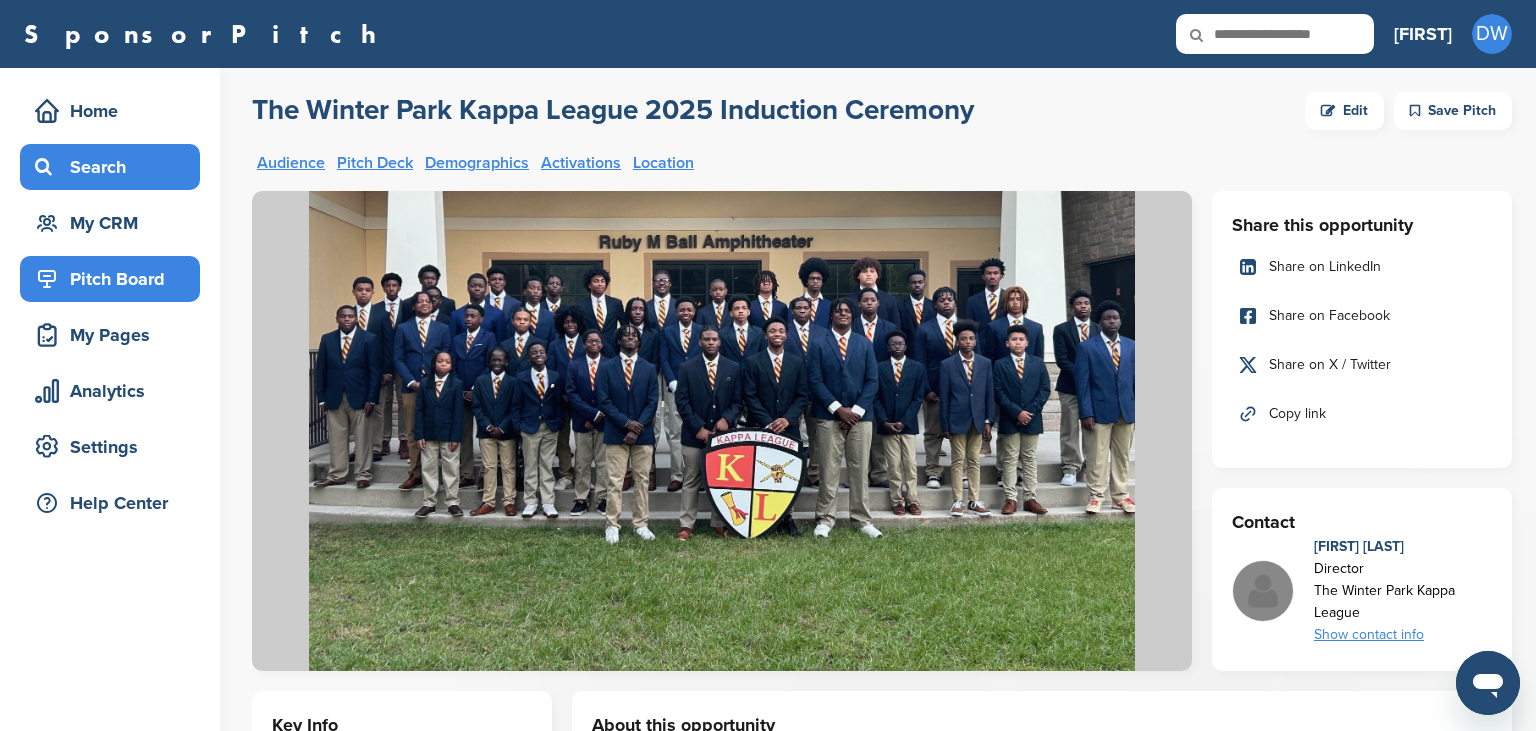 click on "Search" at bounding box center [115, 167] 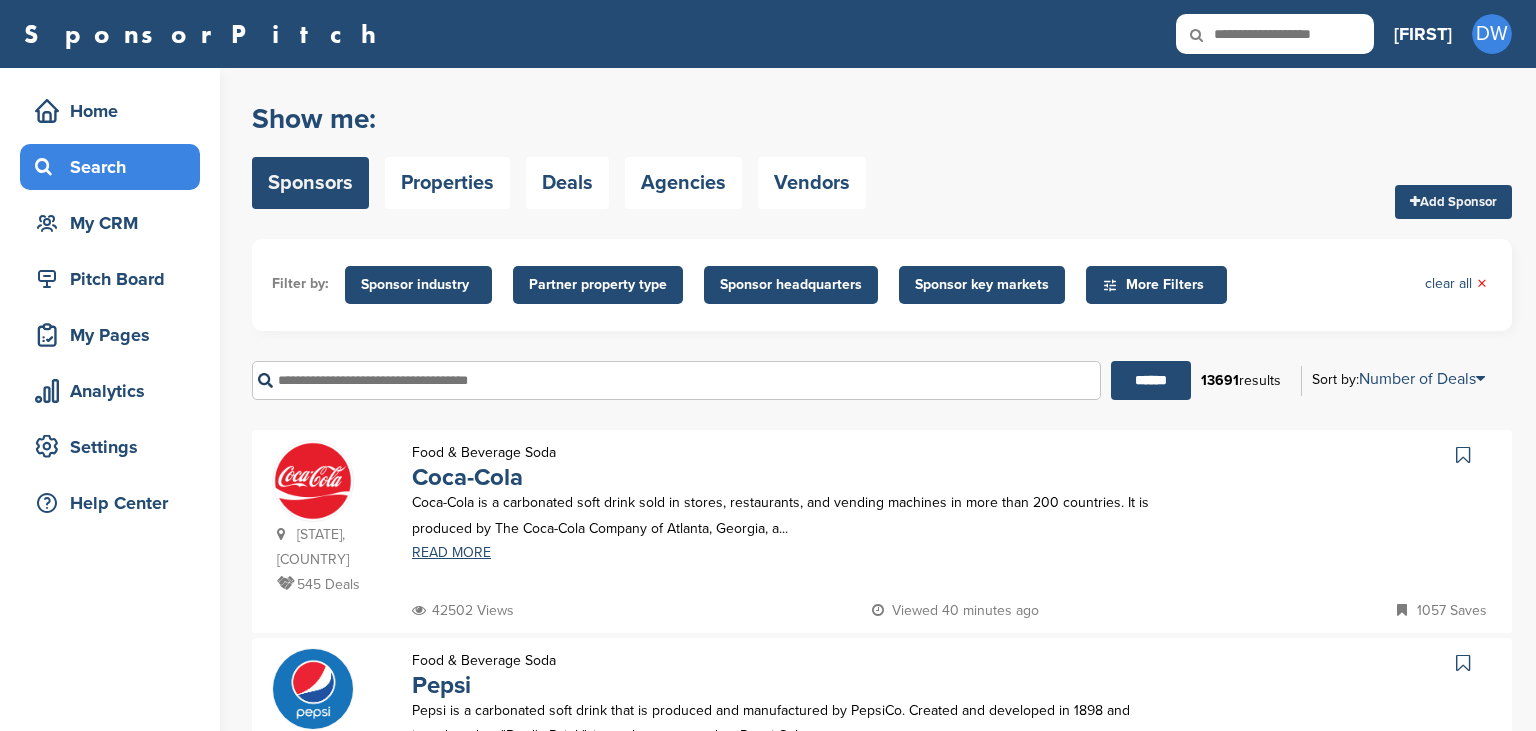 scroll, scrollTop: 0, scrollLeft: 0, axis: both 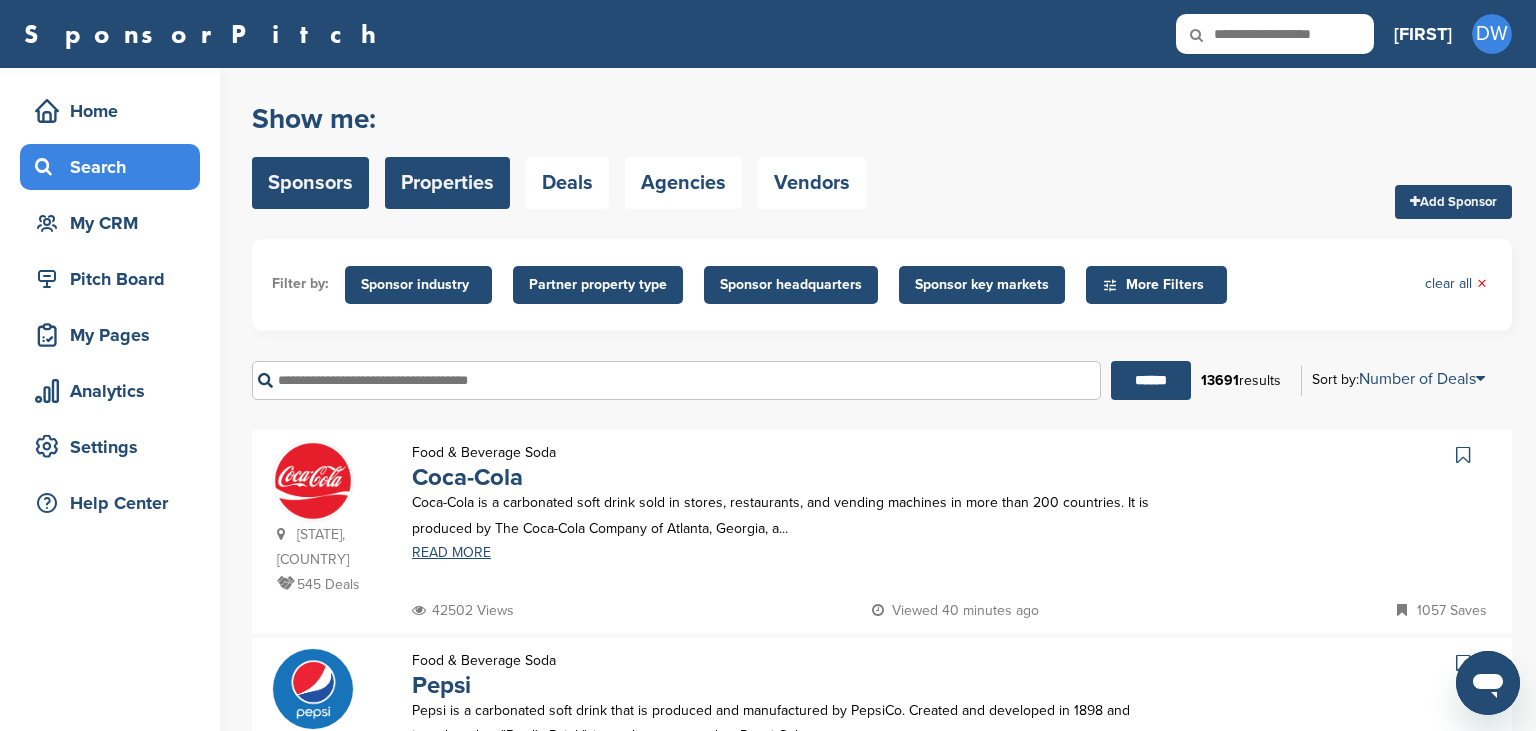 click on "Properties" at bounding box center [447, 183] 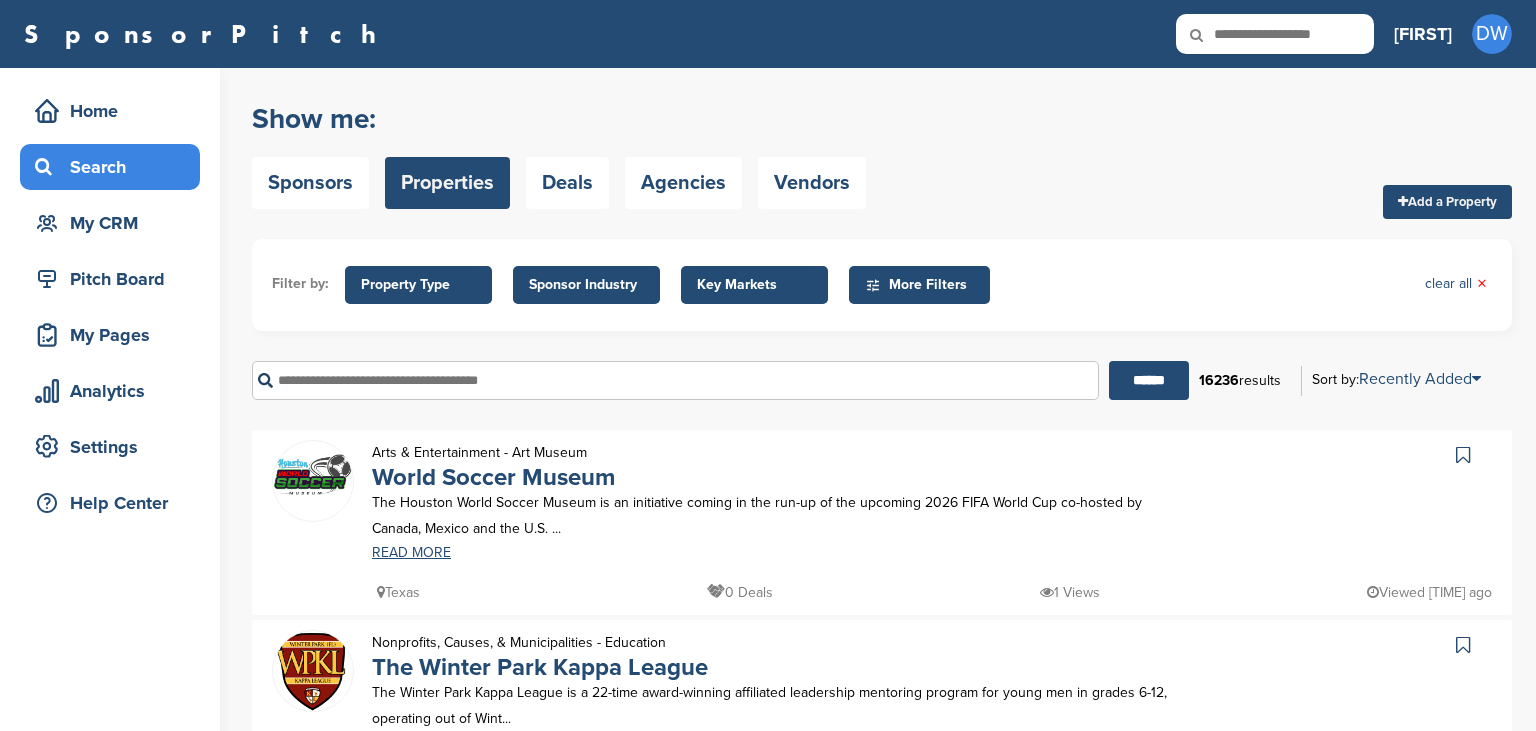 scroll, scrollTop: 0, scrollLeft: 0, axis: both 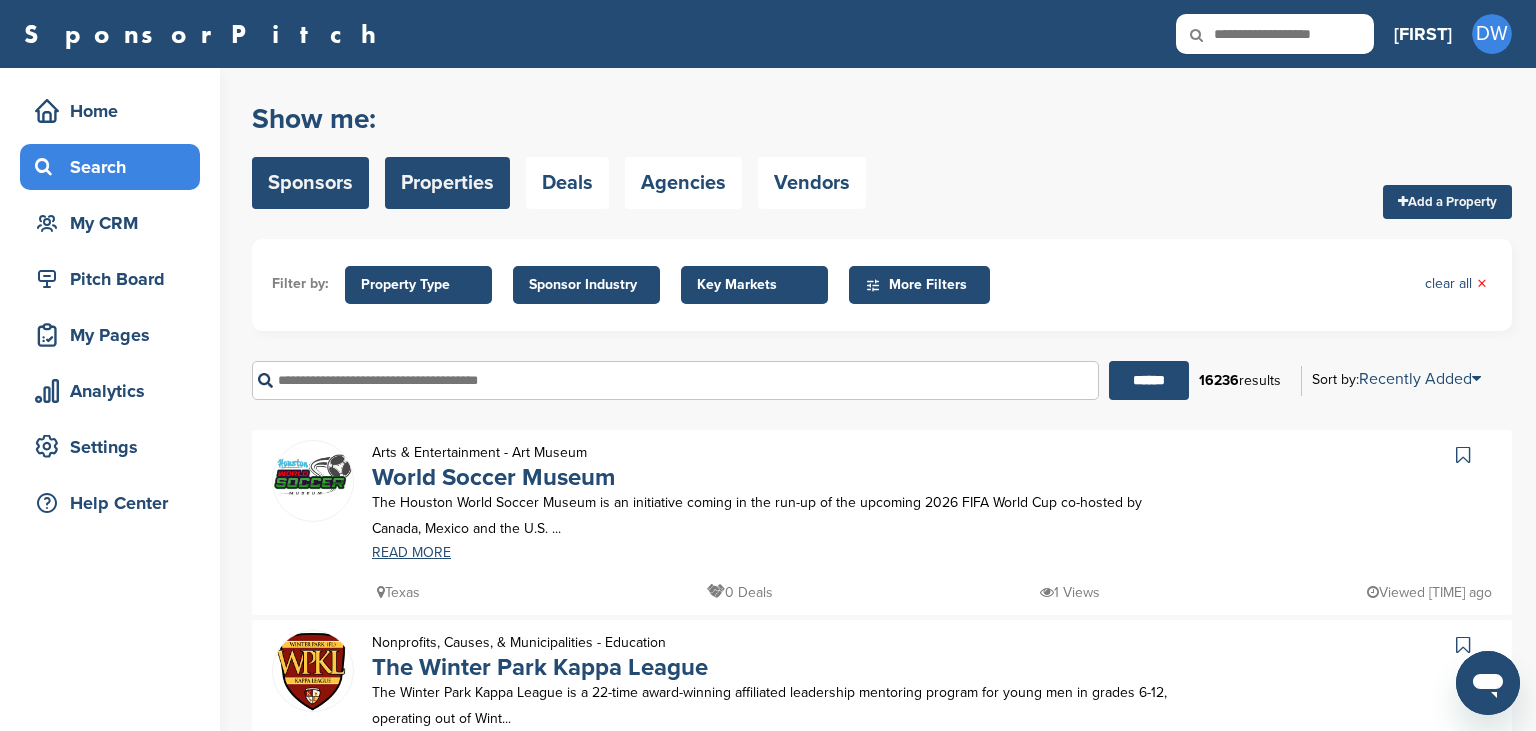 click on "Sponsors" at bounding box center (310, 183) 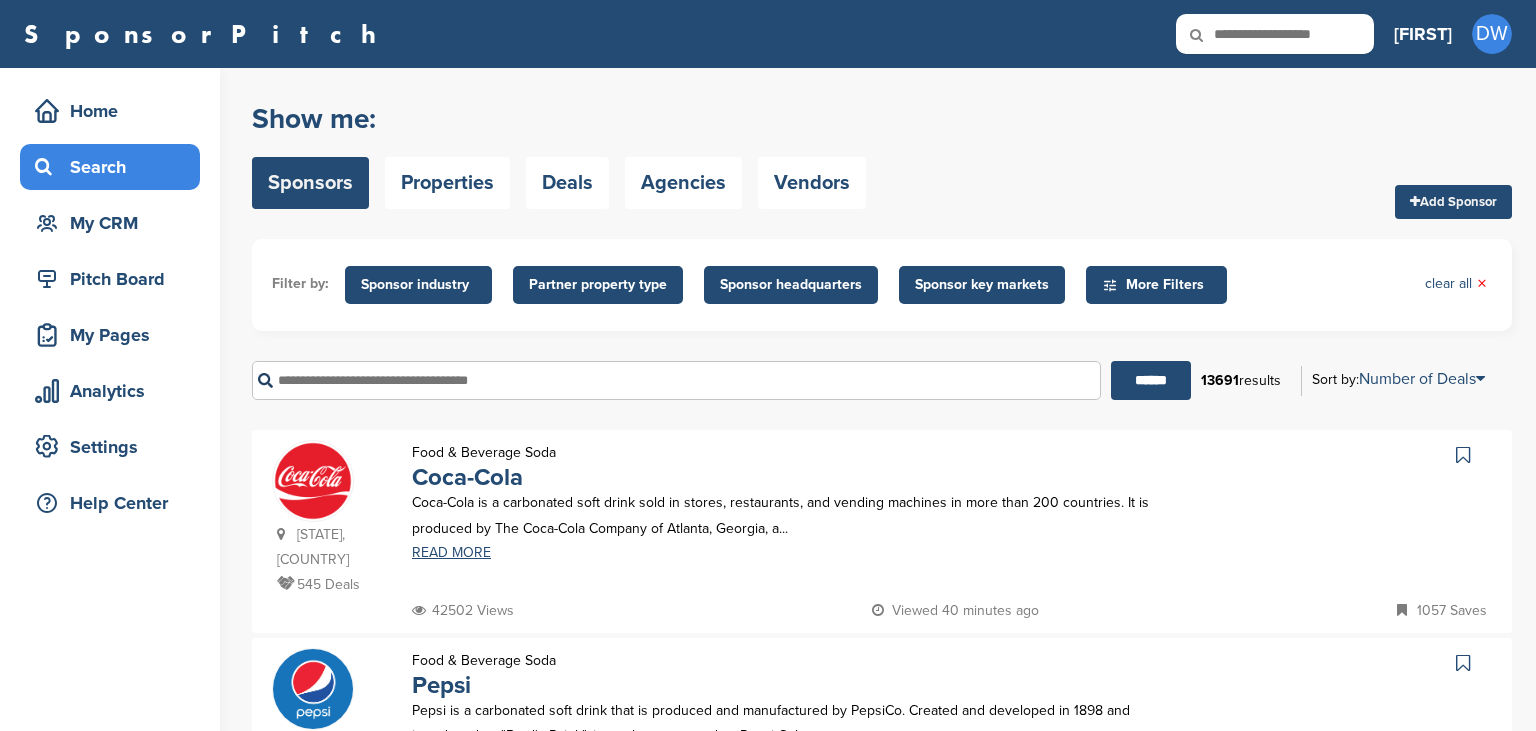 scroll, scrollTop: 0, scrollLeft: 0, axis: both 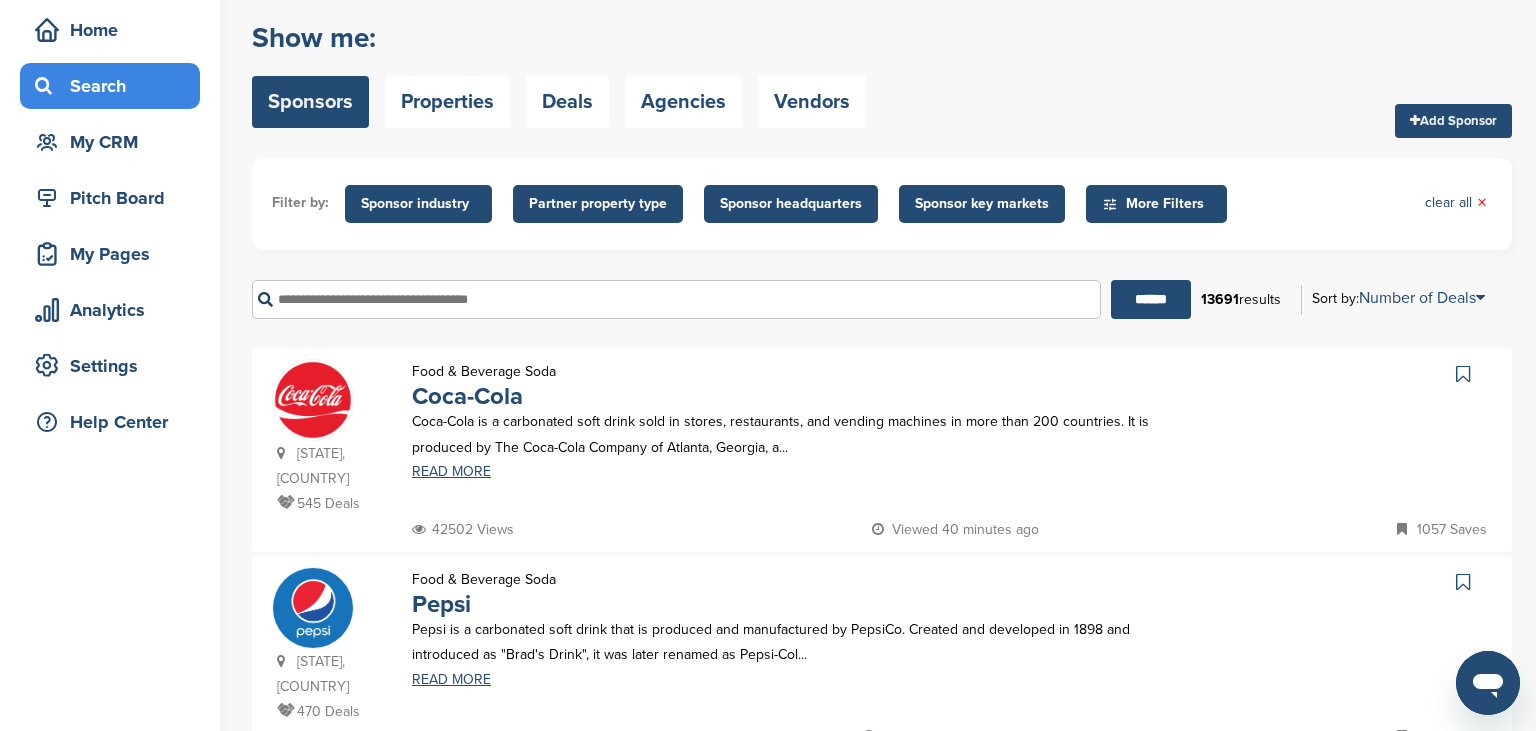 click on "More Filters" at bounding box center (1159, 204) 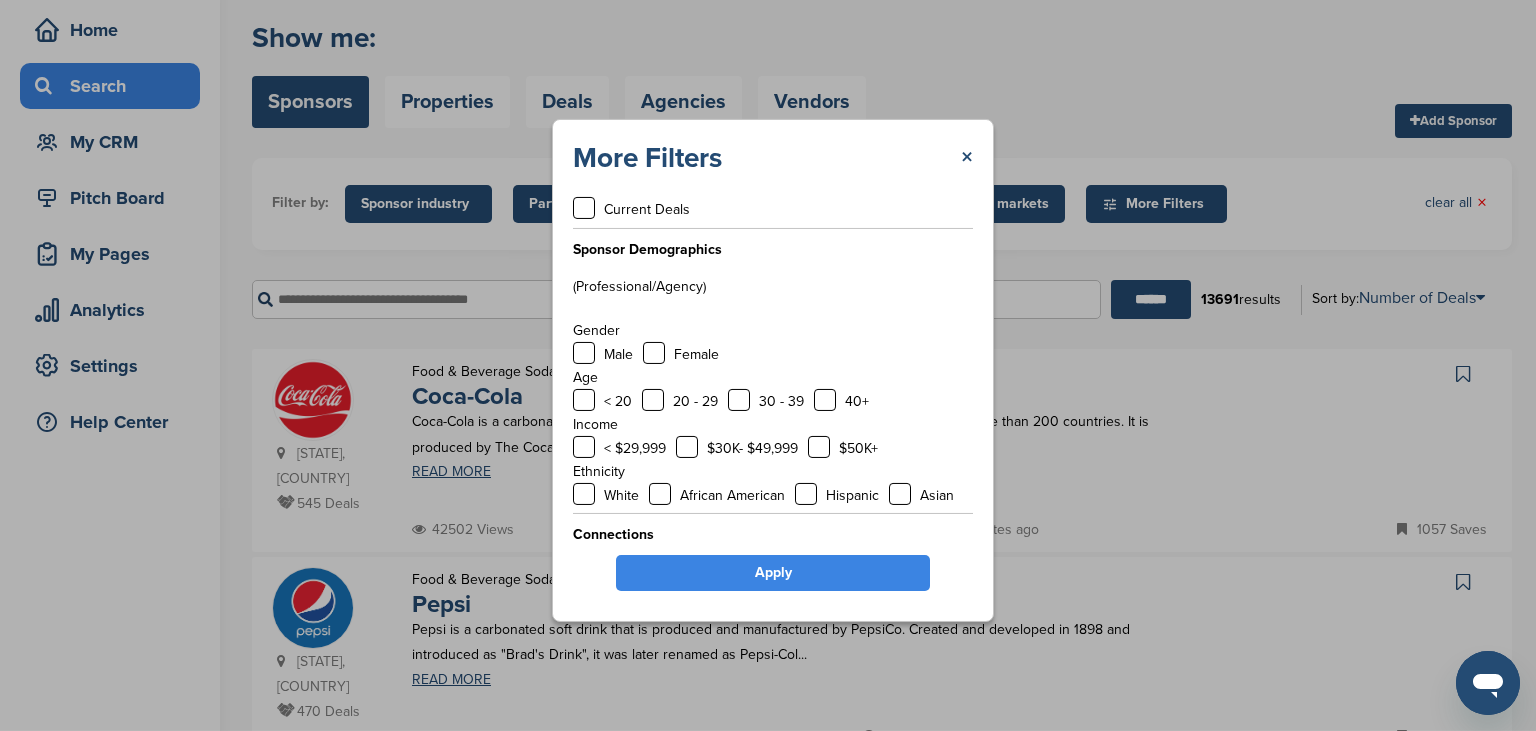 scroll, scrollTop: 0, scrollLeft: 0, axis: both 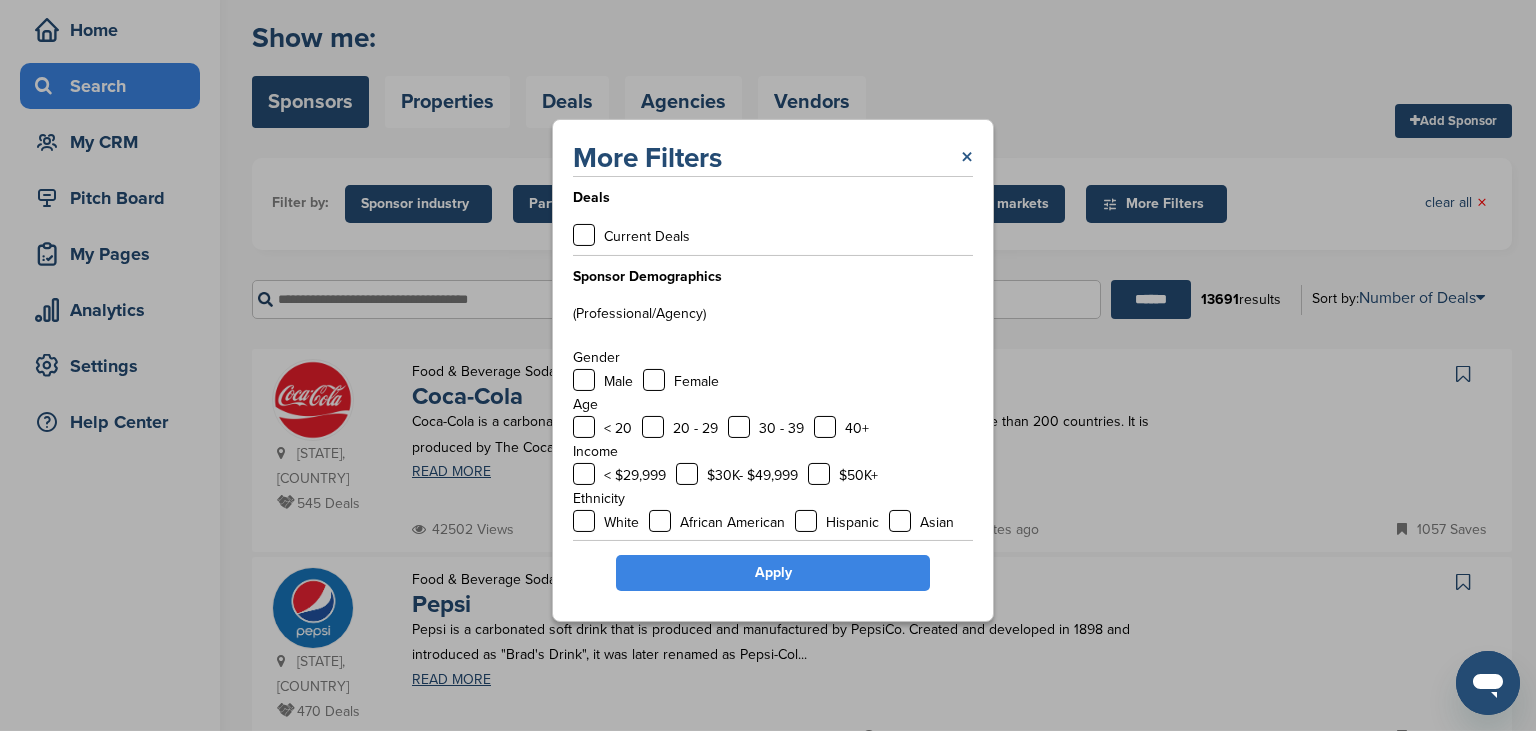 click on "×" at bounding box center (967, 158) 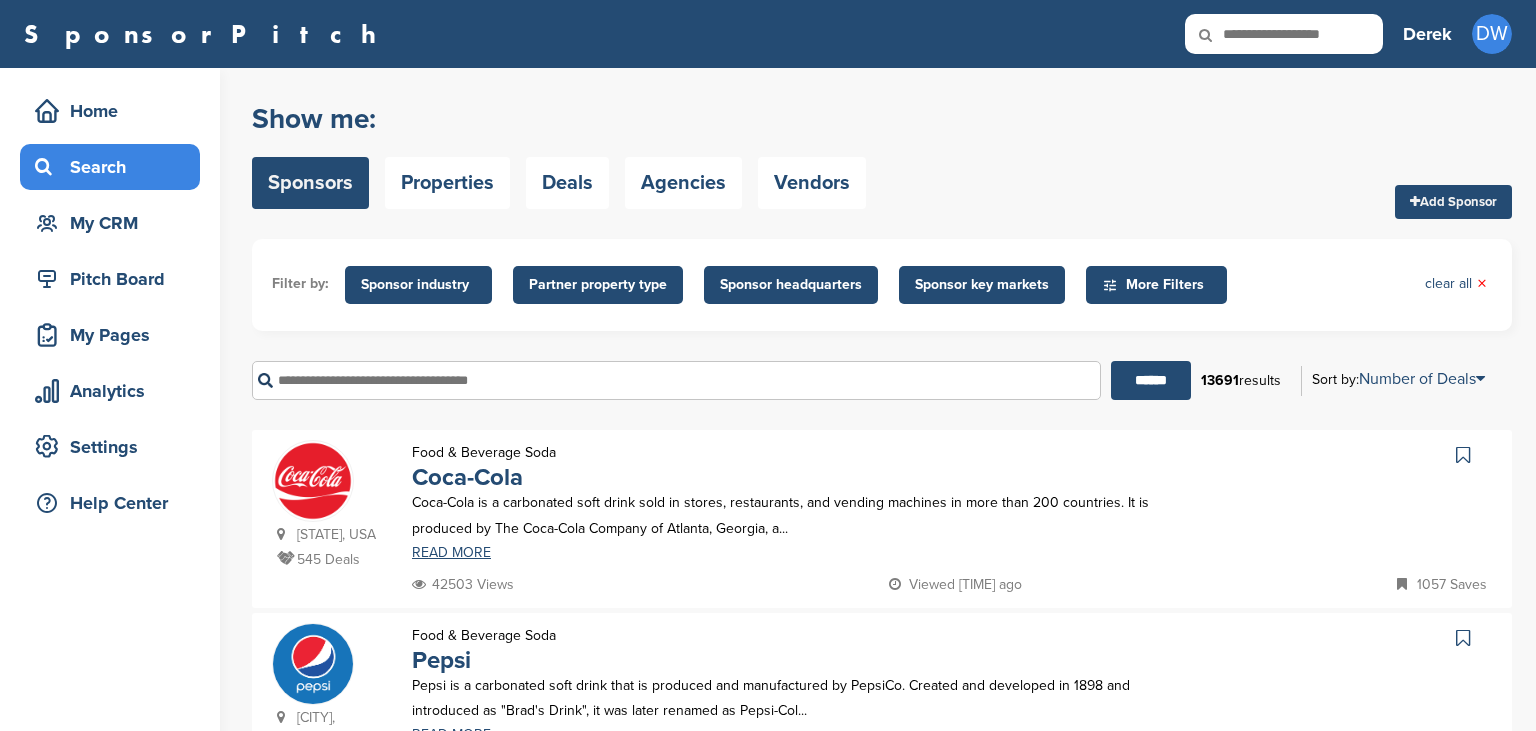 scroll, scrollTop: 0, scrollLeft: 0, axis: both 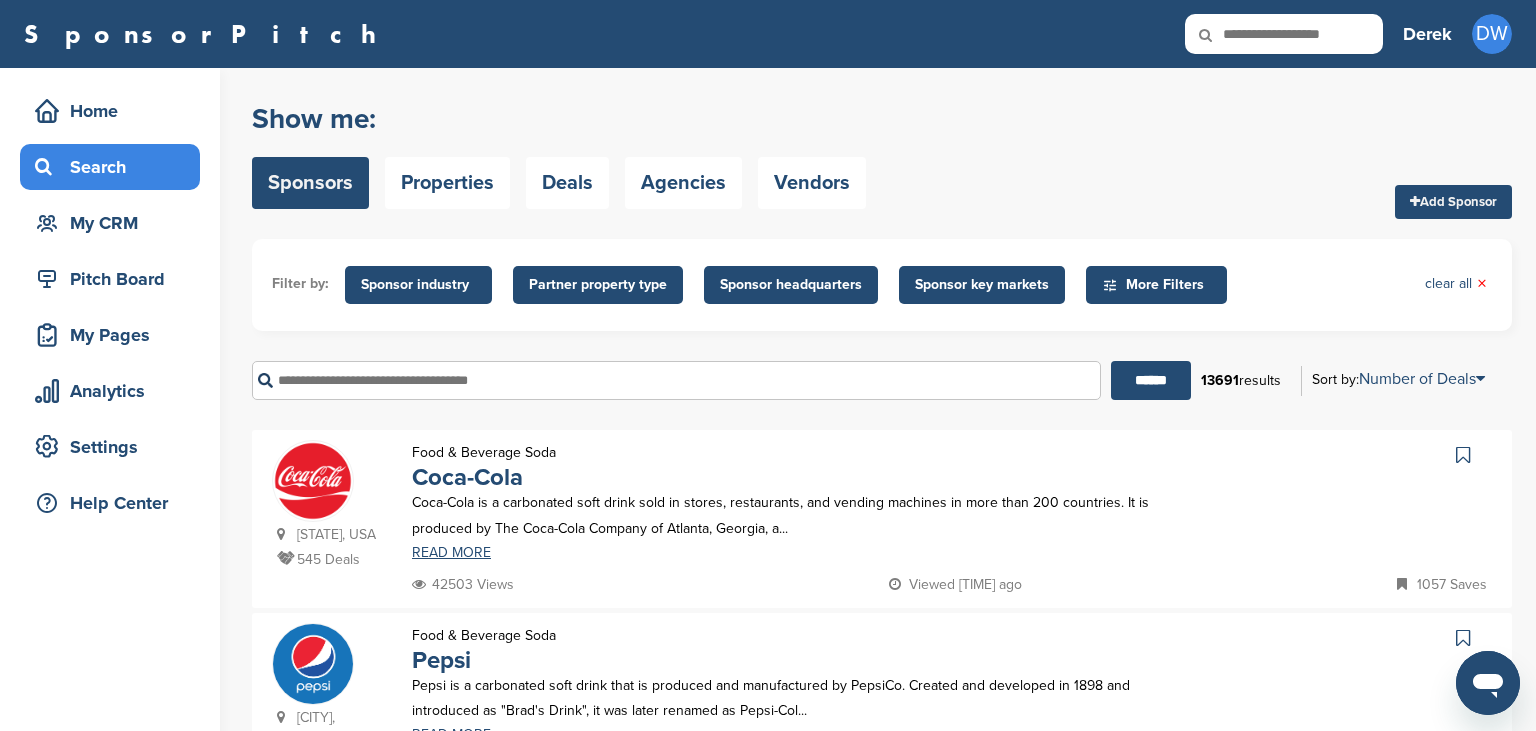click at bounding box center (1219, 35) 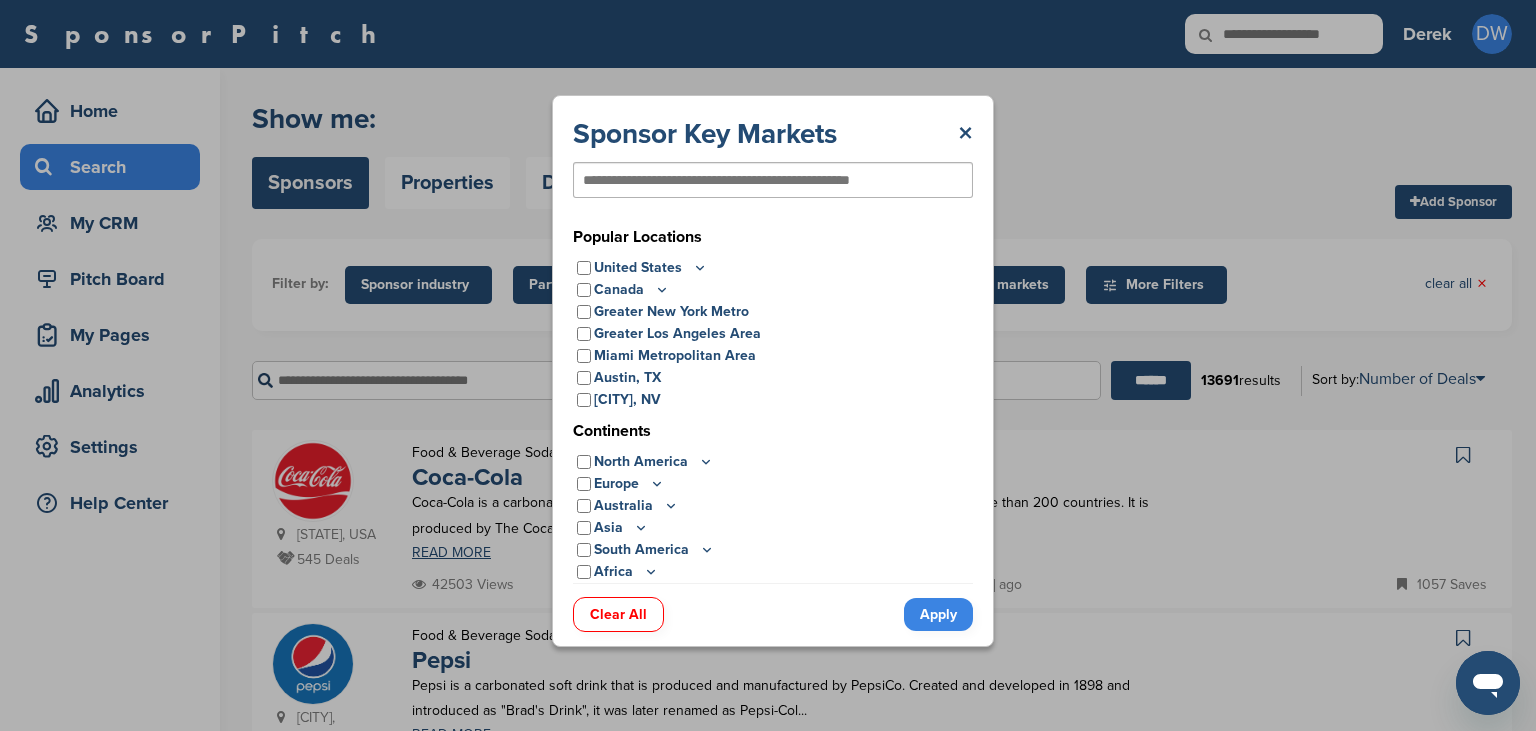 click at bounding box center [773, 180] 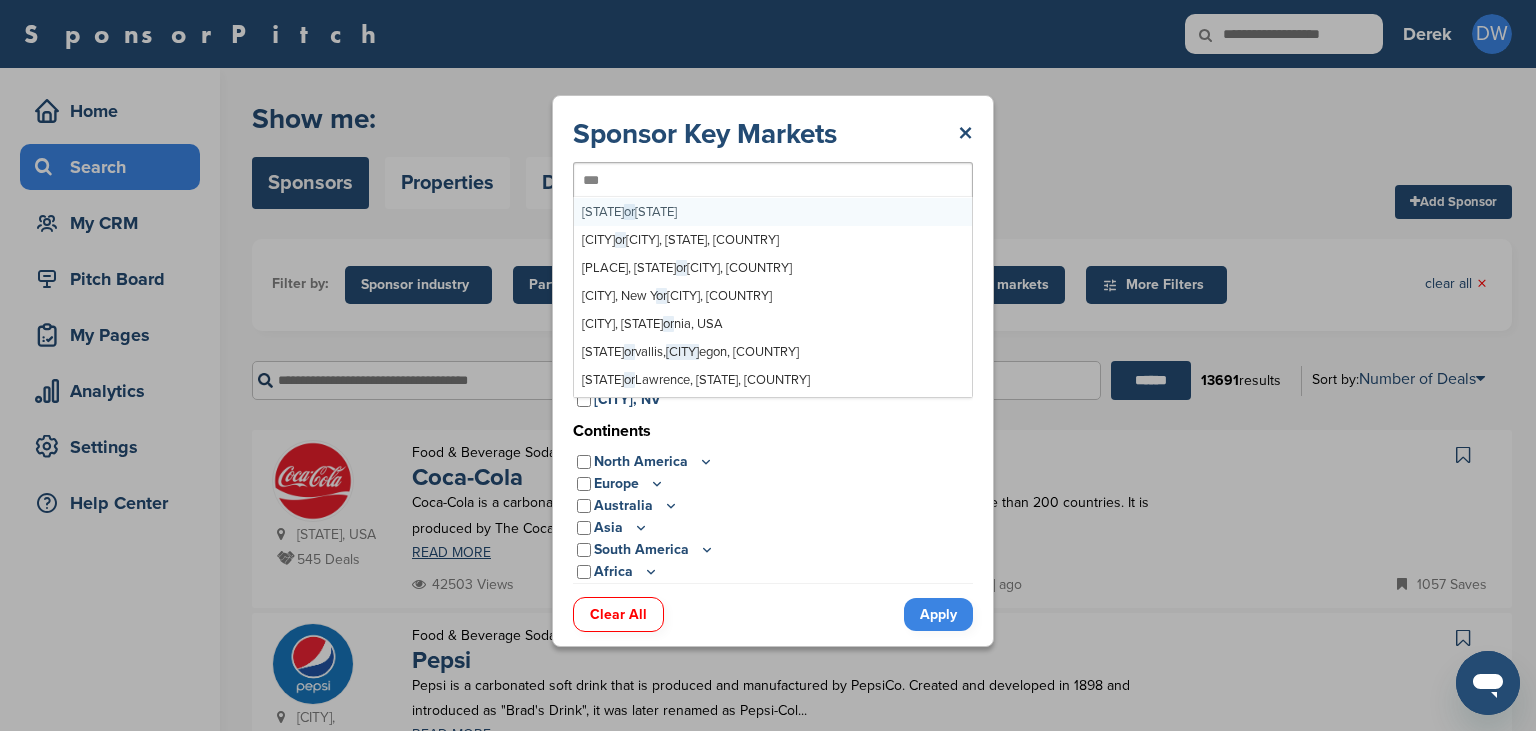 scroll, scrollTop: 0, scrollLeft: 0, axis: both 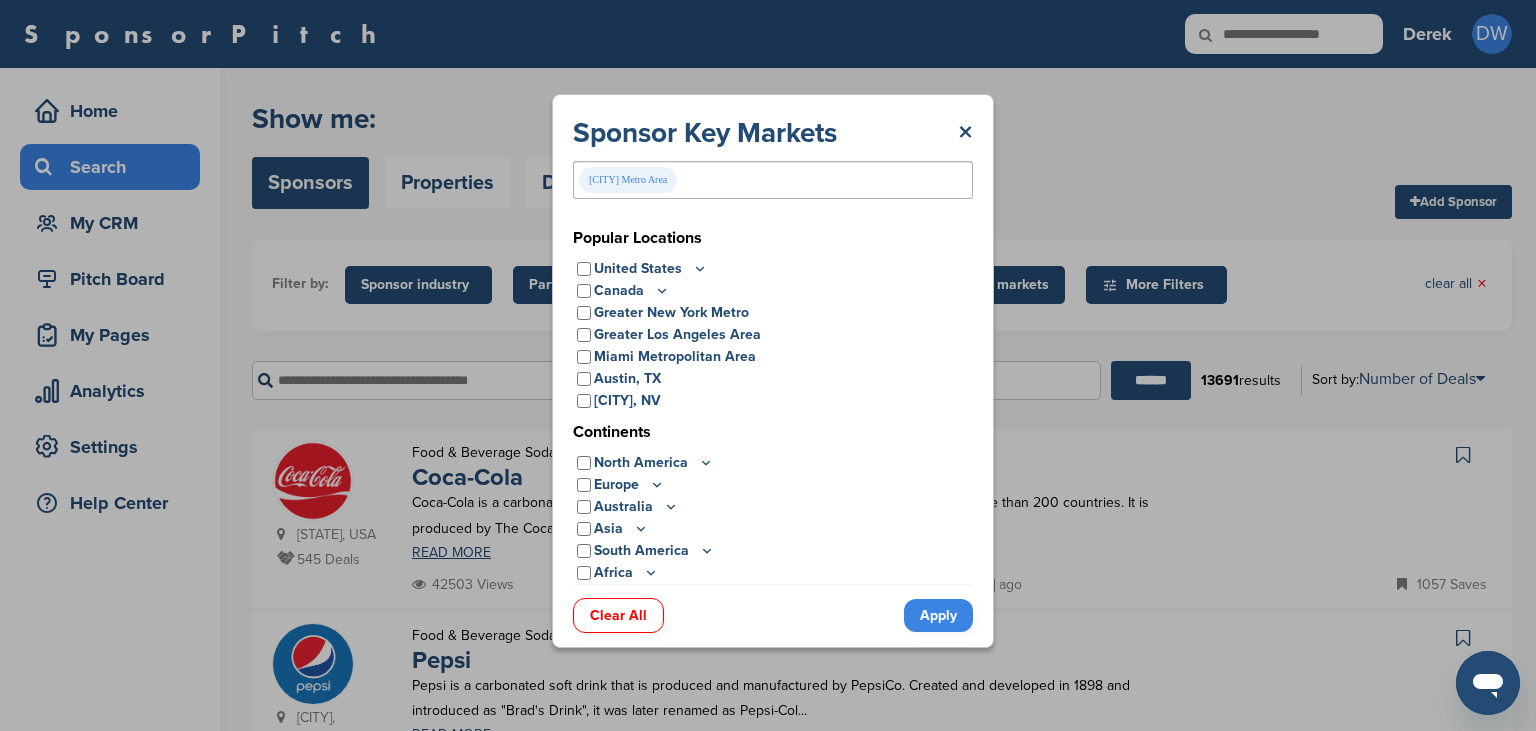 click on "Apply" at bounding box center (938, 615) 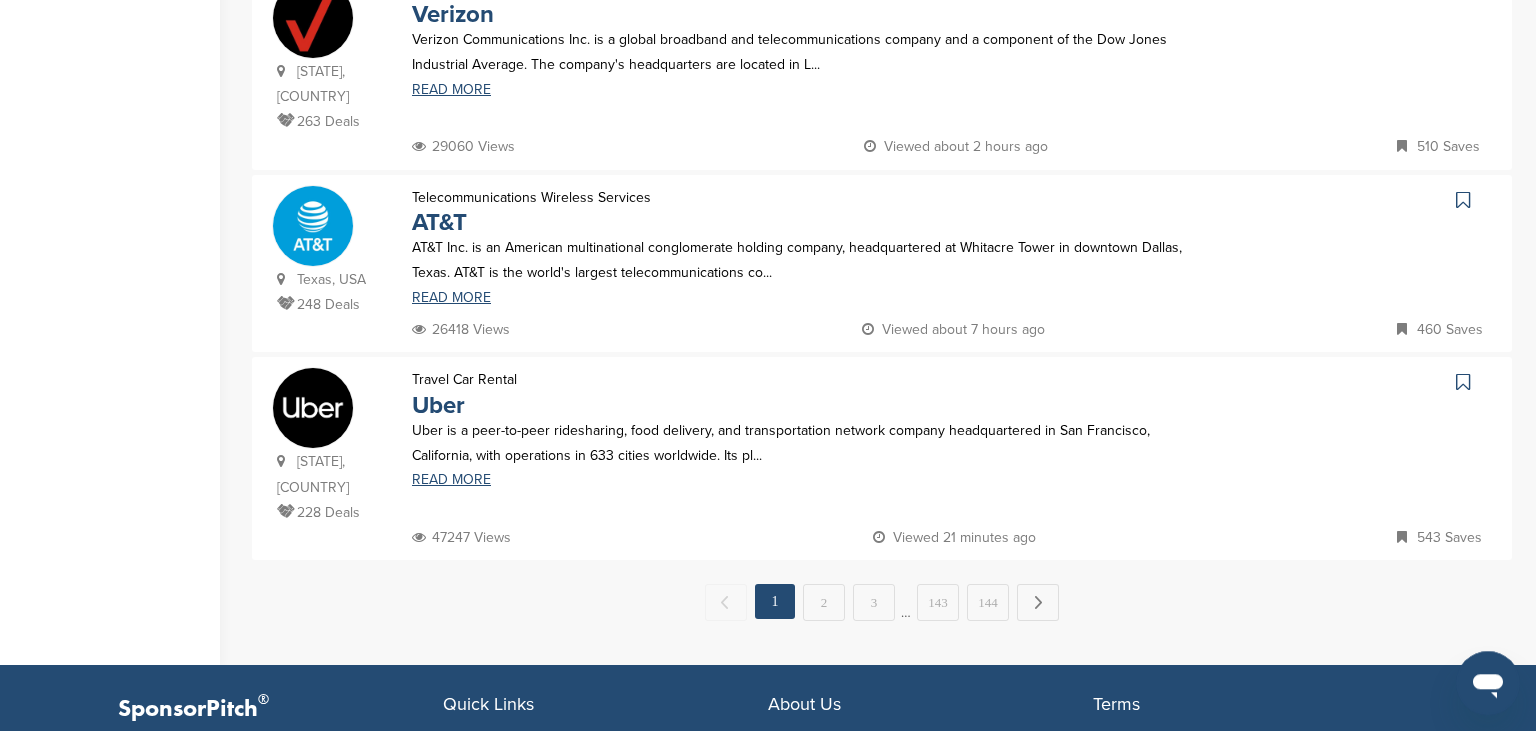 scroll, scrollTop: 1842, scrollLeft: 0, axis: vertical 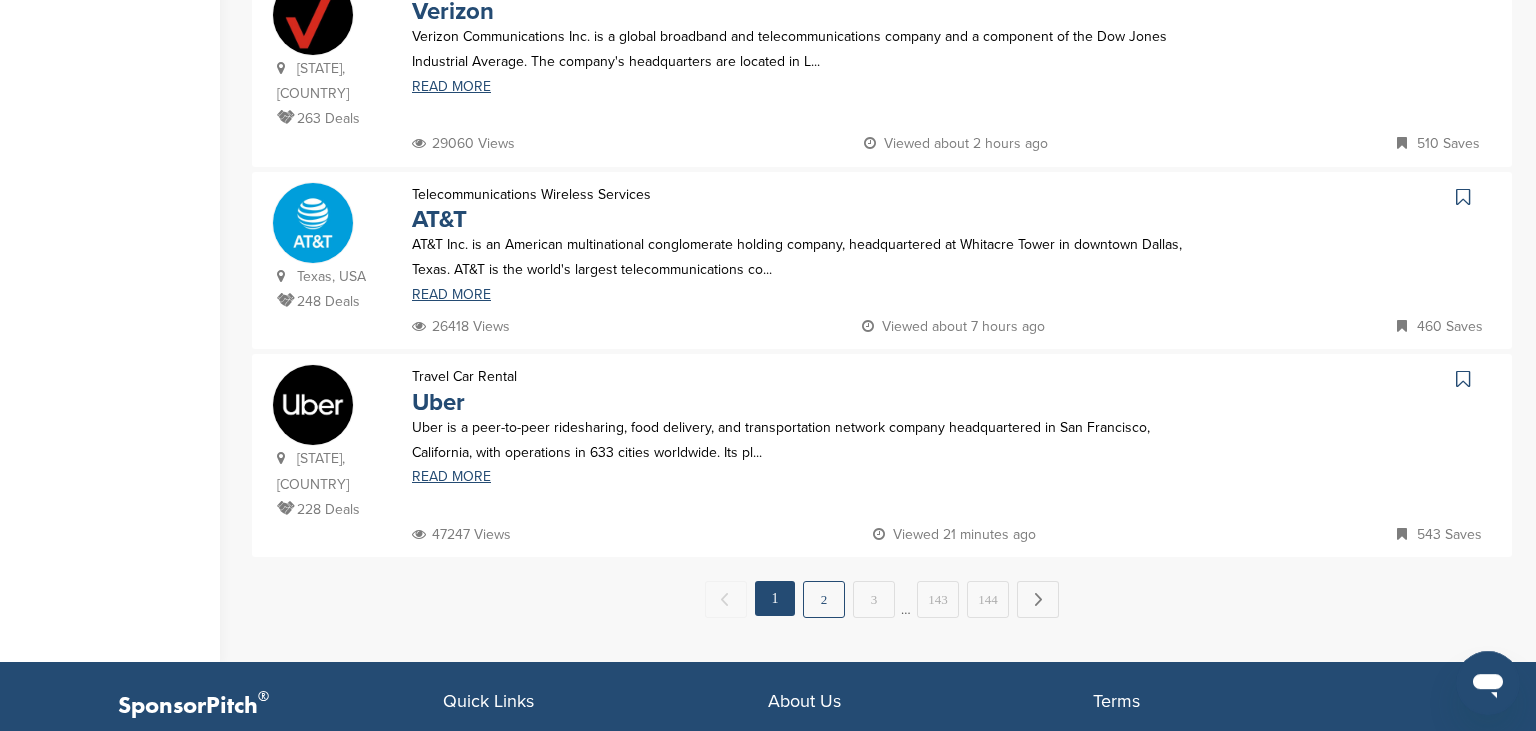 click on "2" at bounding box center [824, 599] 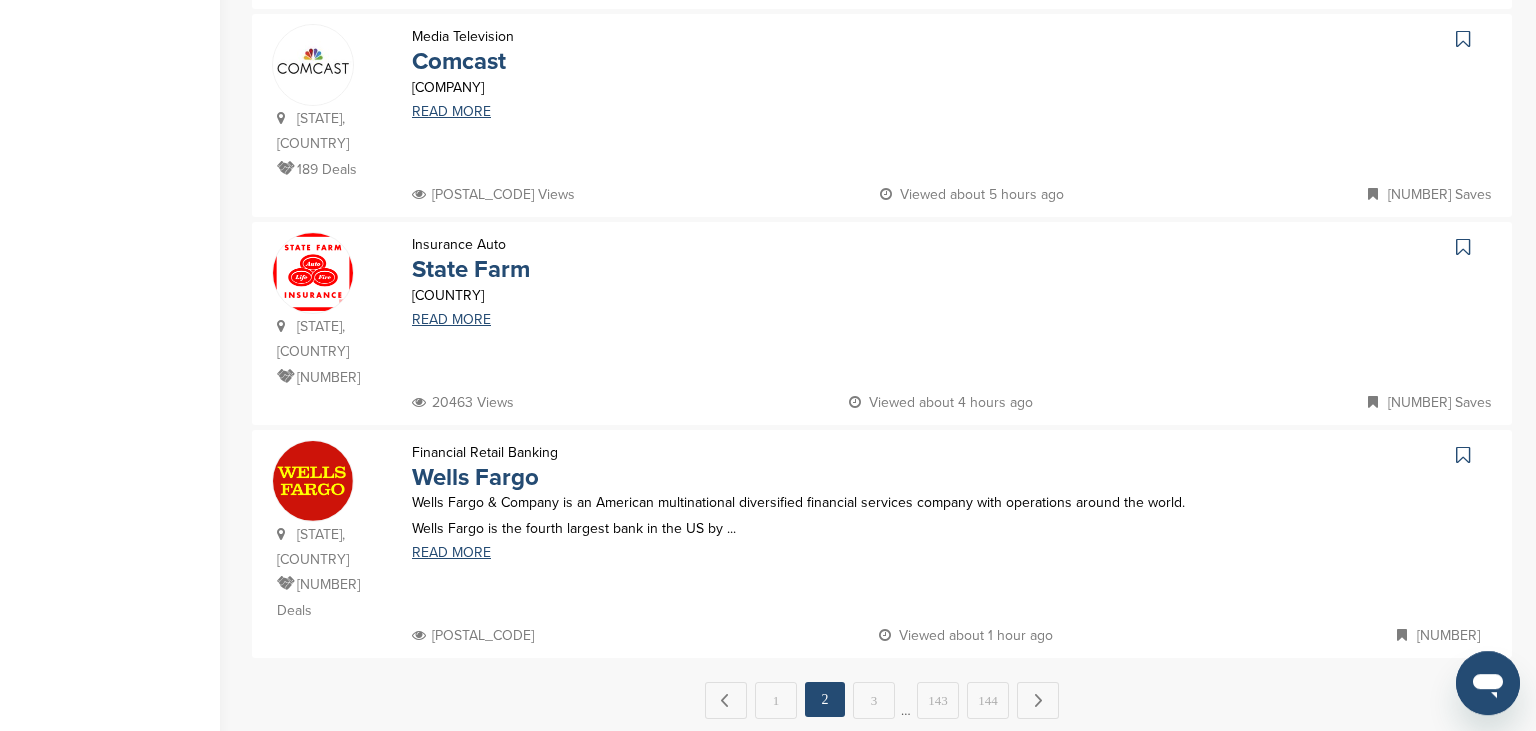 scroll, scrollTop: 0, scrollLeft: 0, axis: both 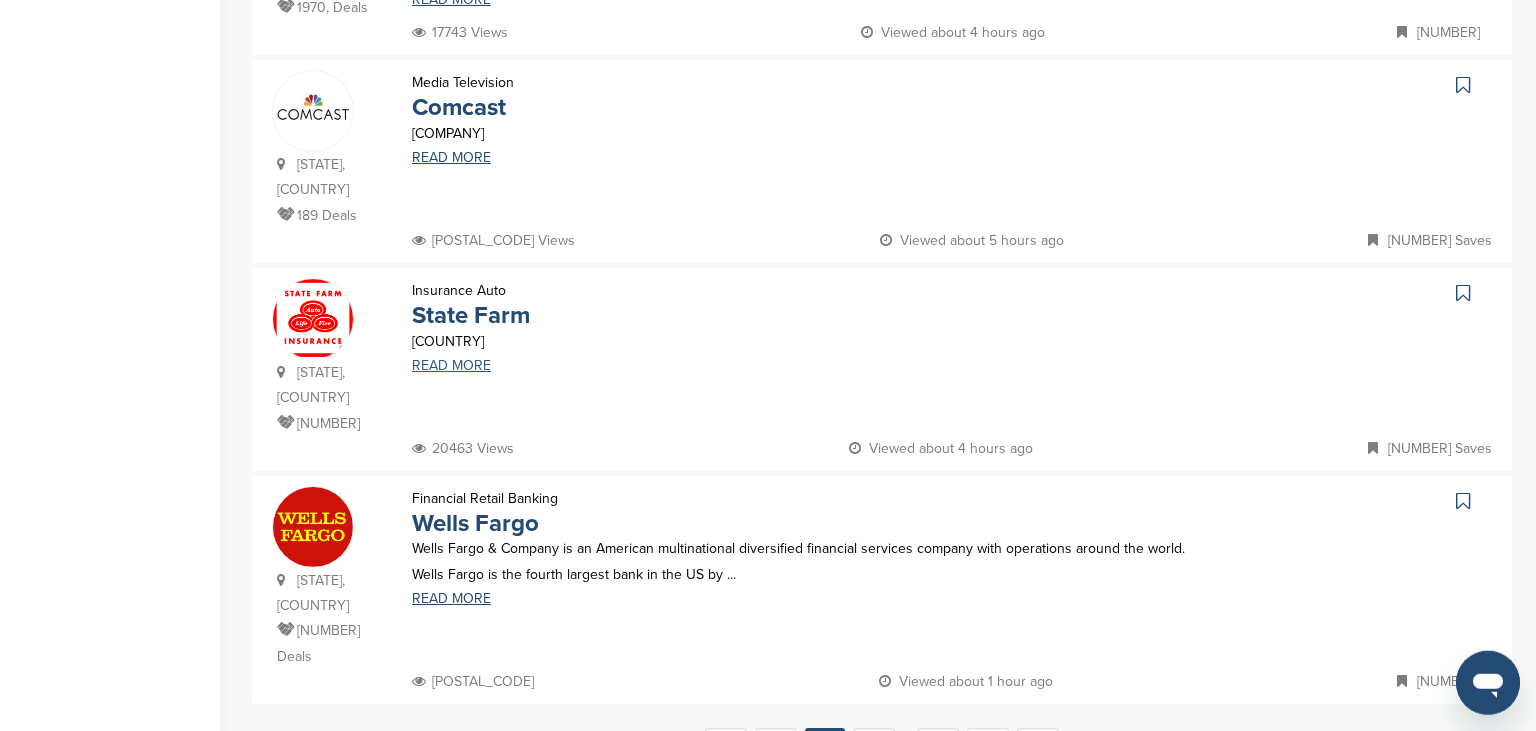 click on "READ MORE" at bounding box center [804, 366] 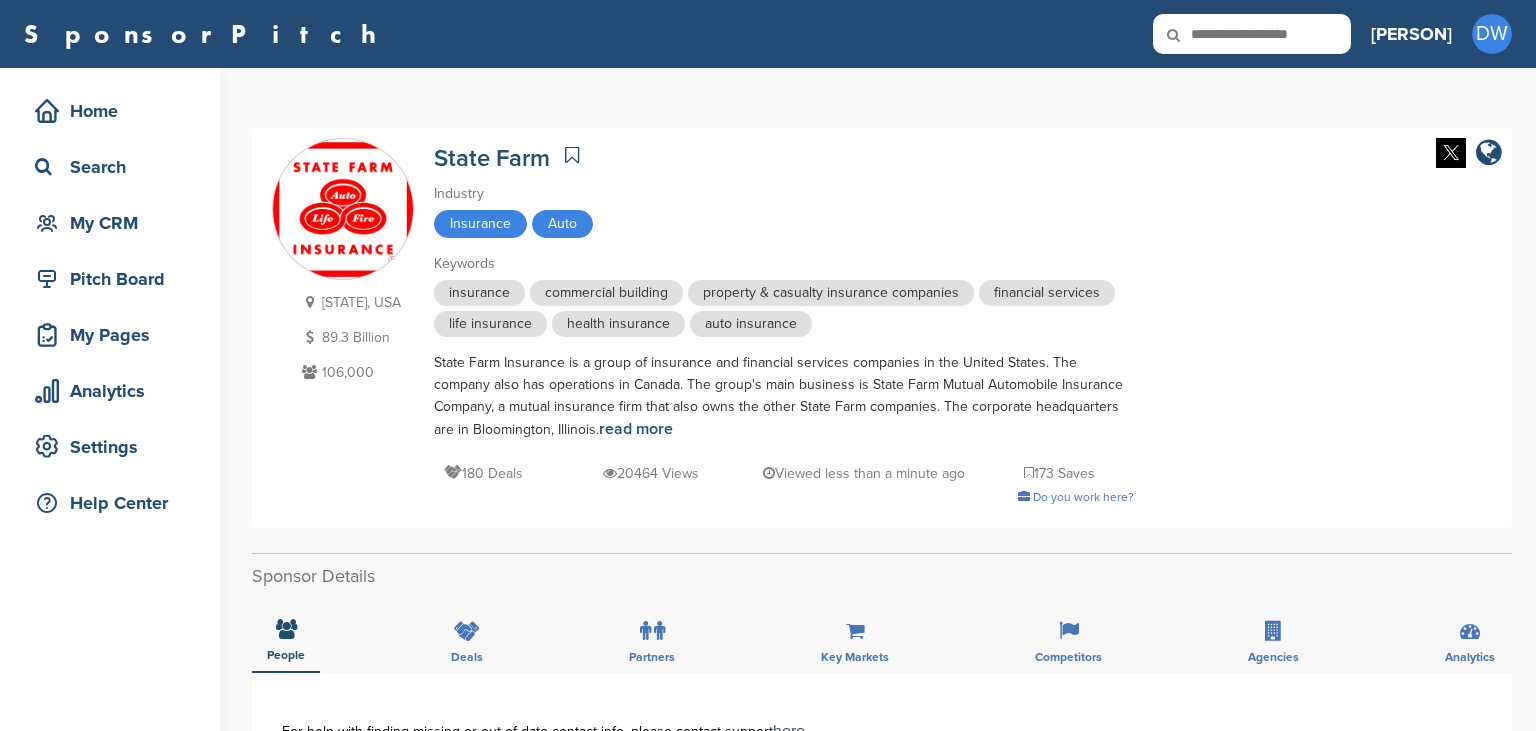 scroll, scrollTop: 0, scrollLeft: 0, axis: both 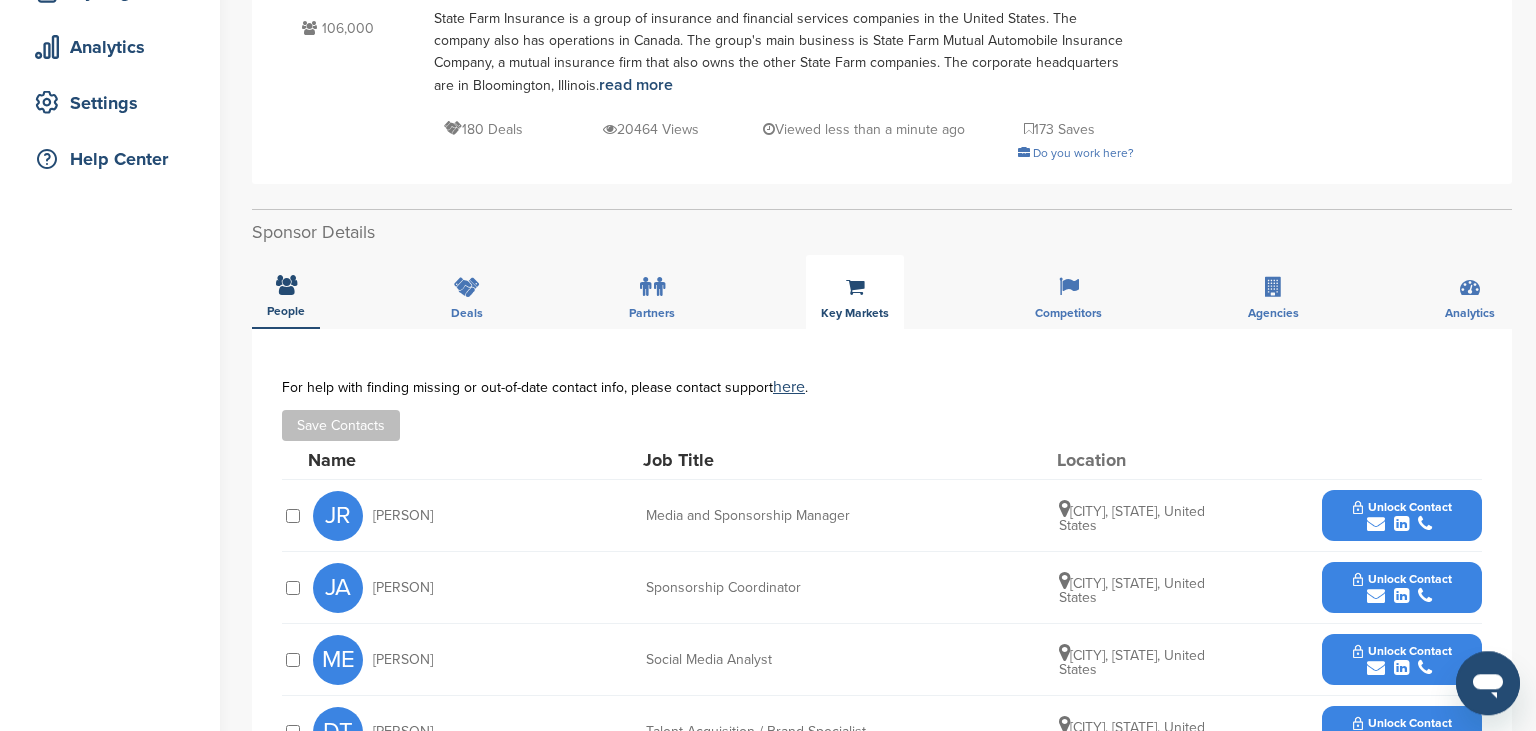 click on "Key Markets" at bounding box center [855, 292] 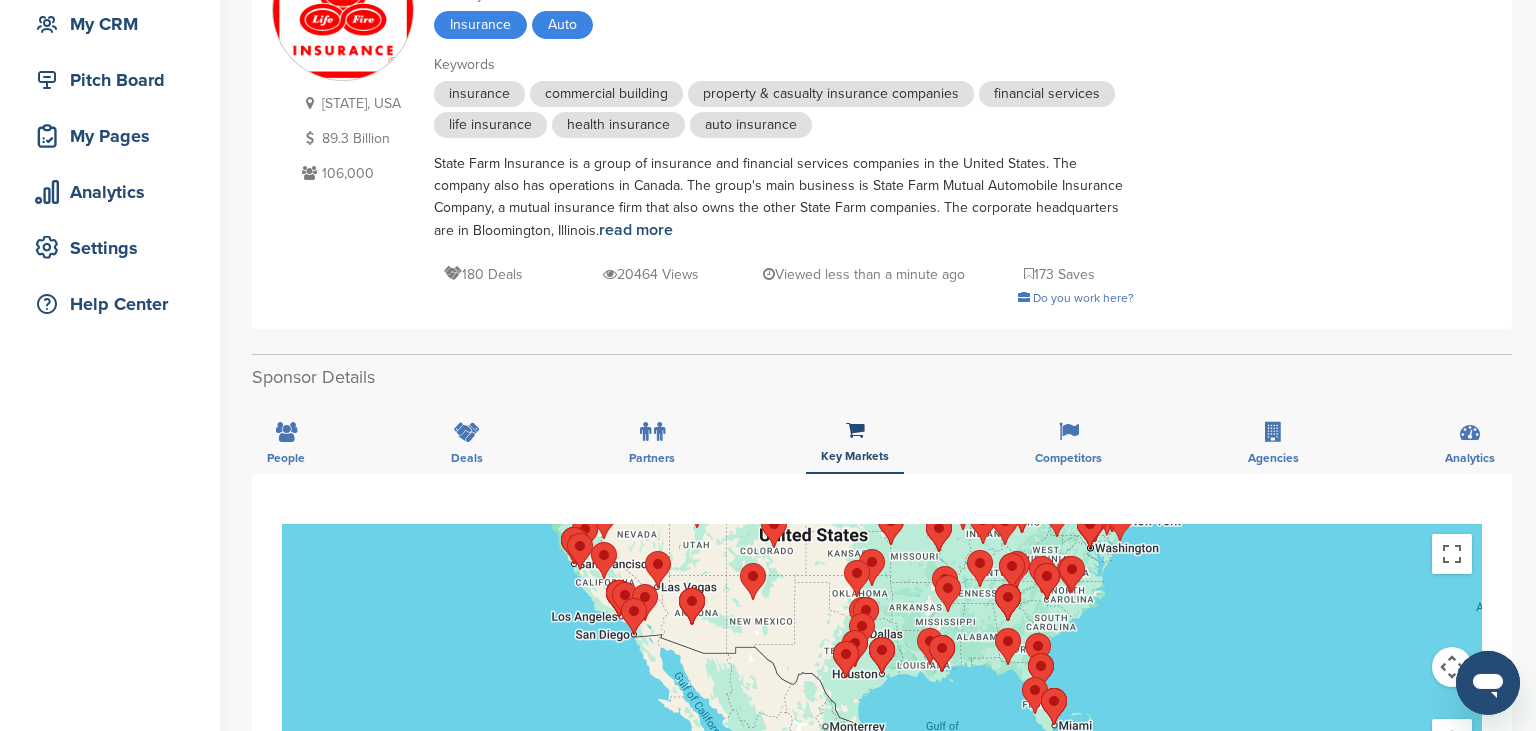scroll, scrollTop: 180, scrollLeft: 0, axis: vertical 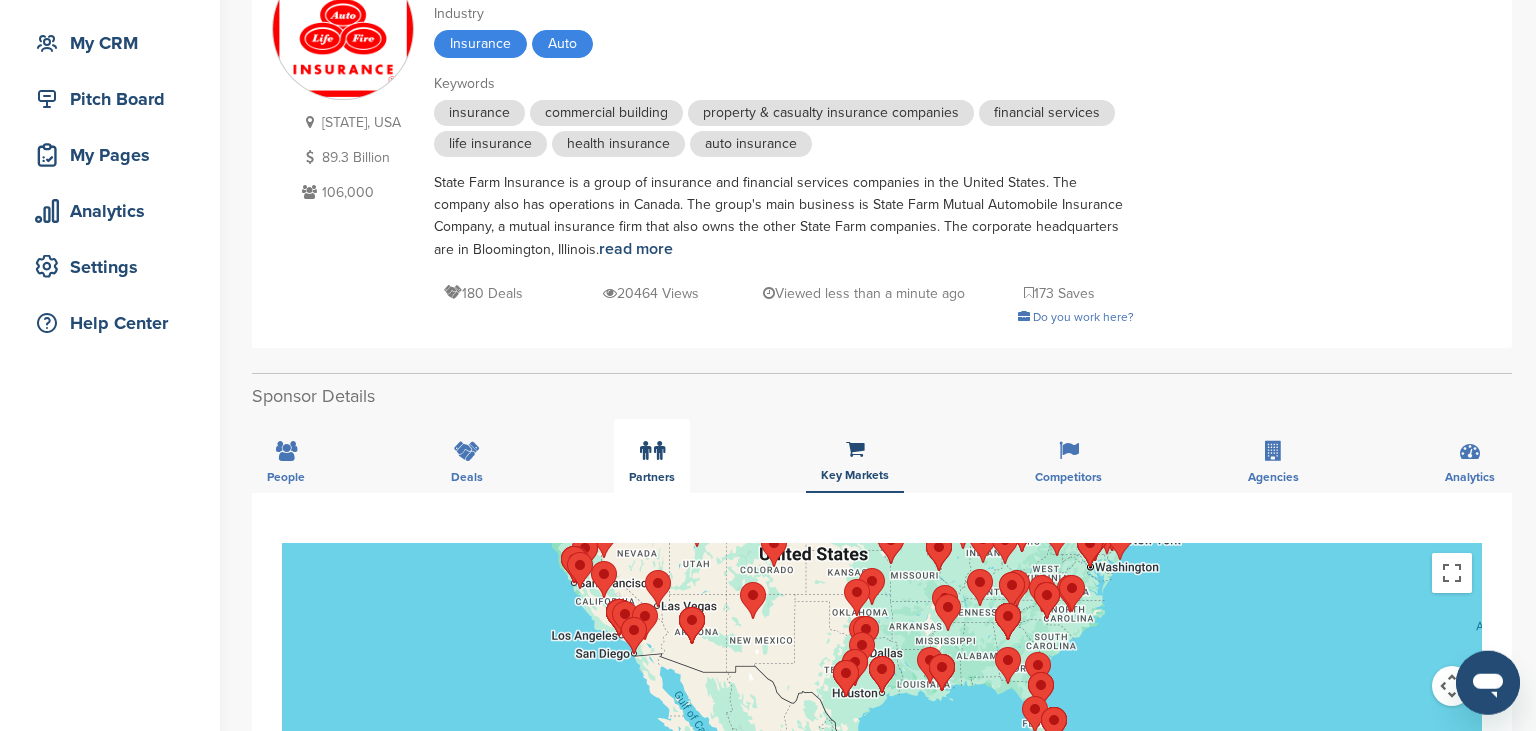 click on "Partners" at bounding box center (652, 456) 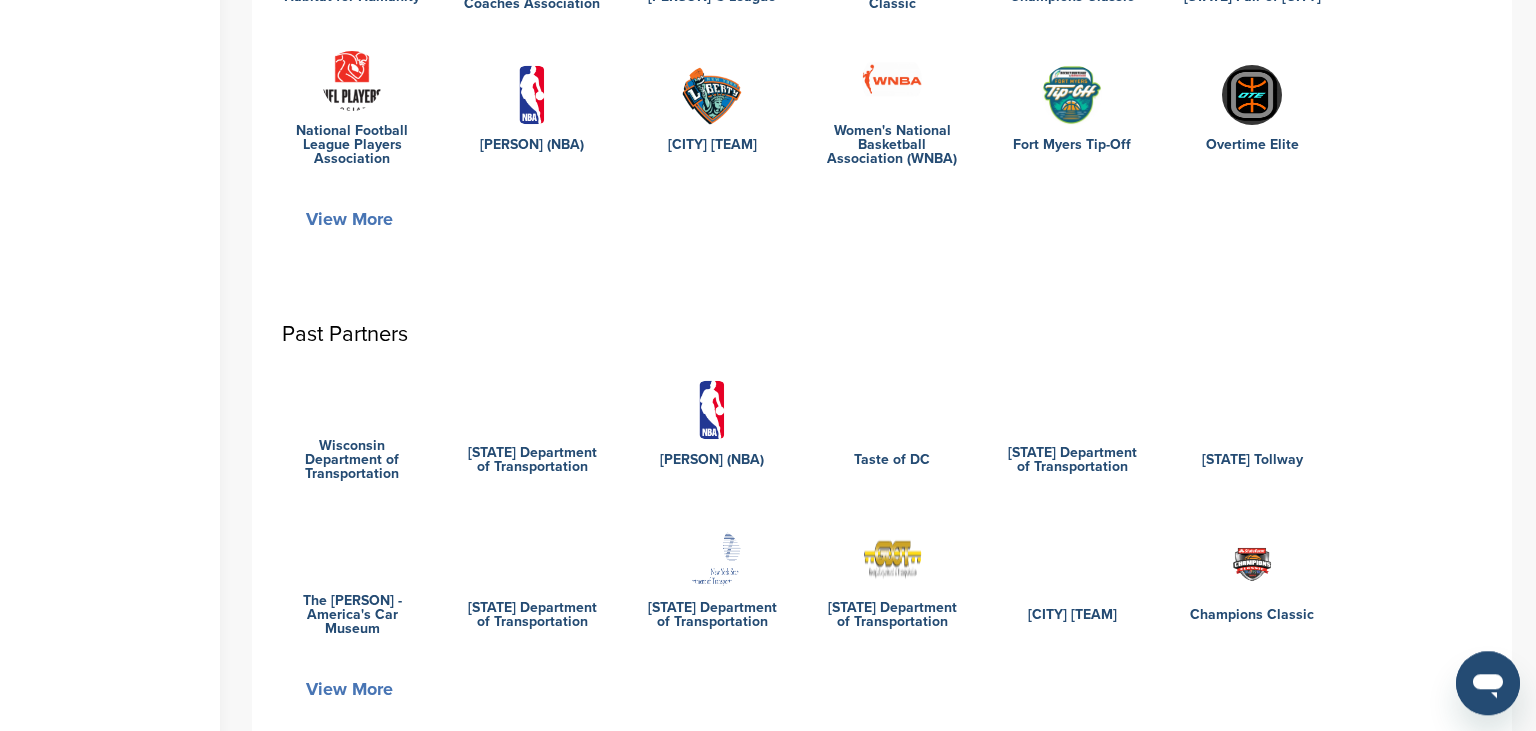 scroll, scrollTop: 904, scrollLeft: 0, axis: vertical 